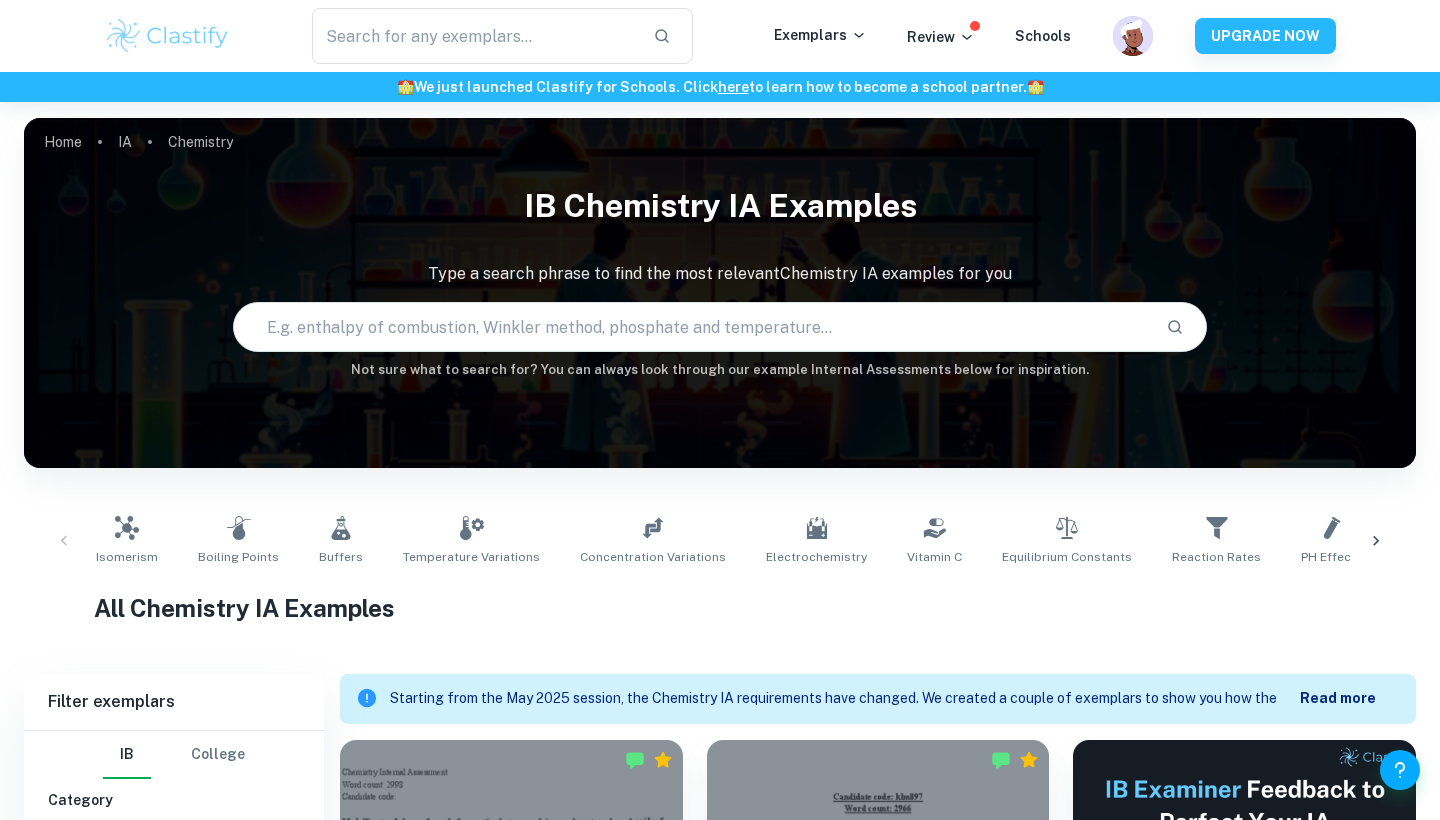 scroll, scrollTop: 290, scrollLeft: 0, axis: vertical 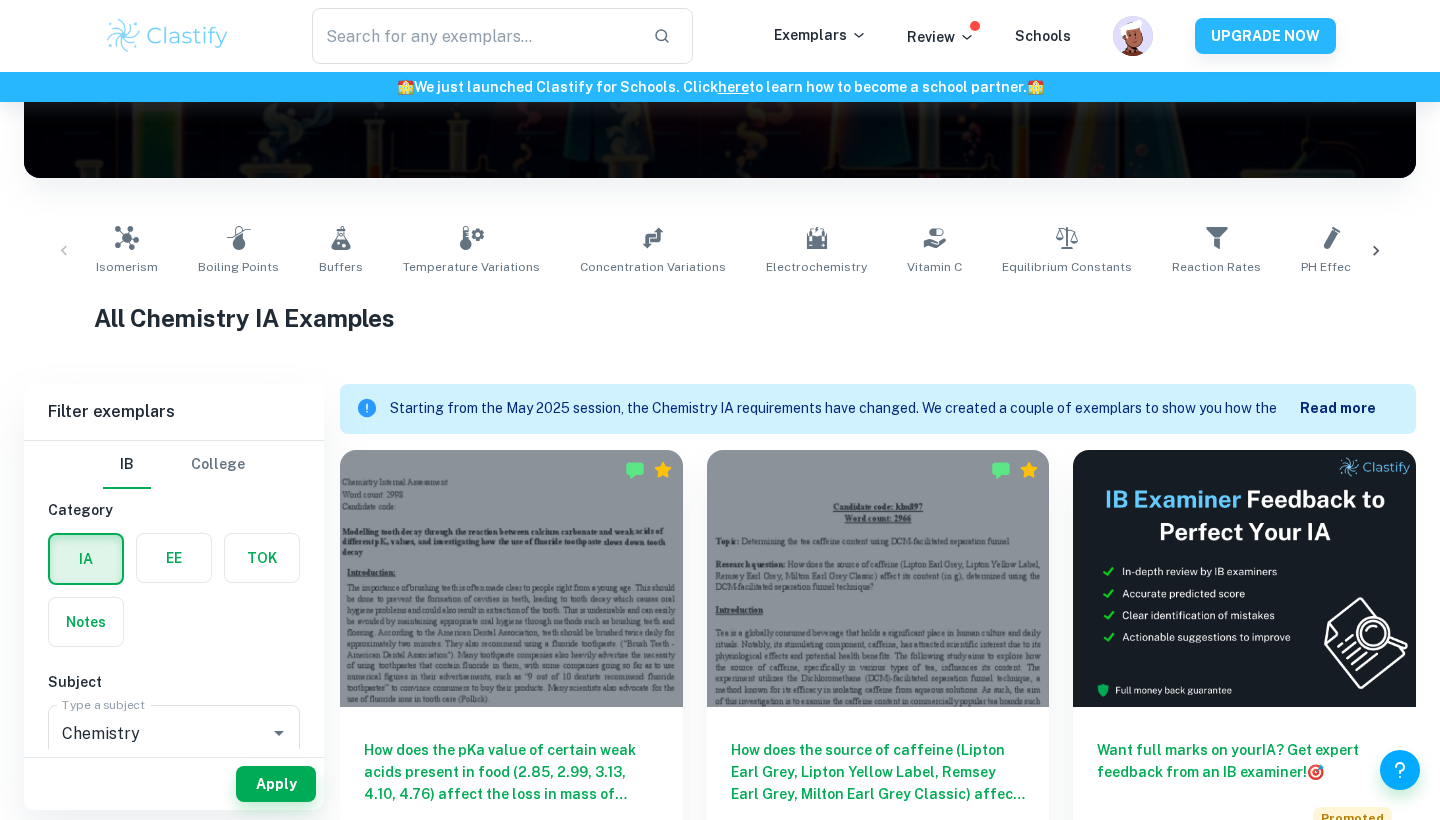 click at bounding box center (1376, 251) 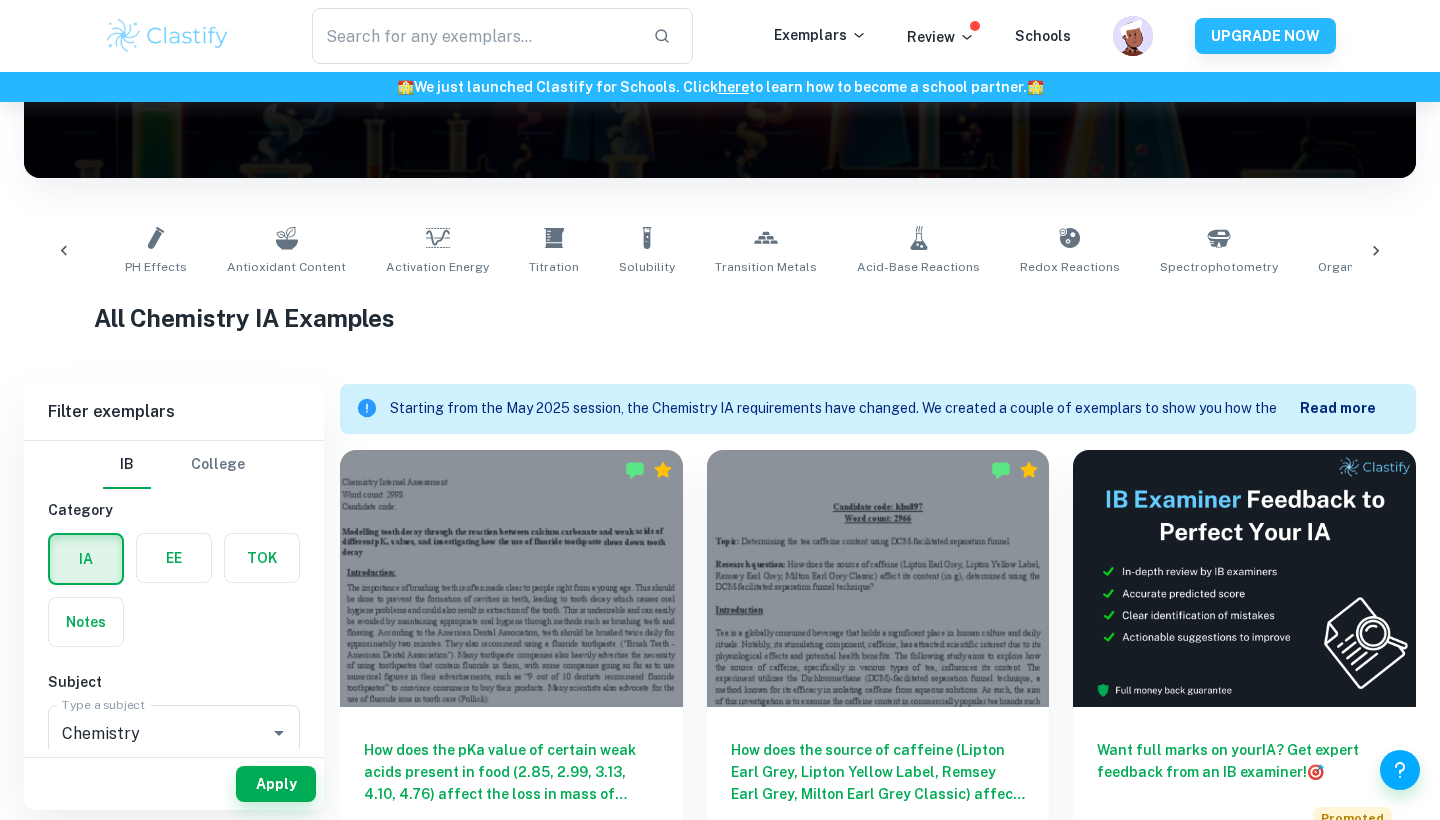 scroll, scrollTop: 0, scrollLeft: 1261, axis: horizontal 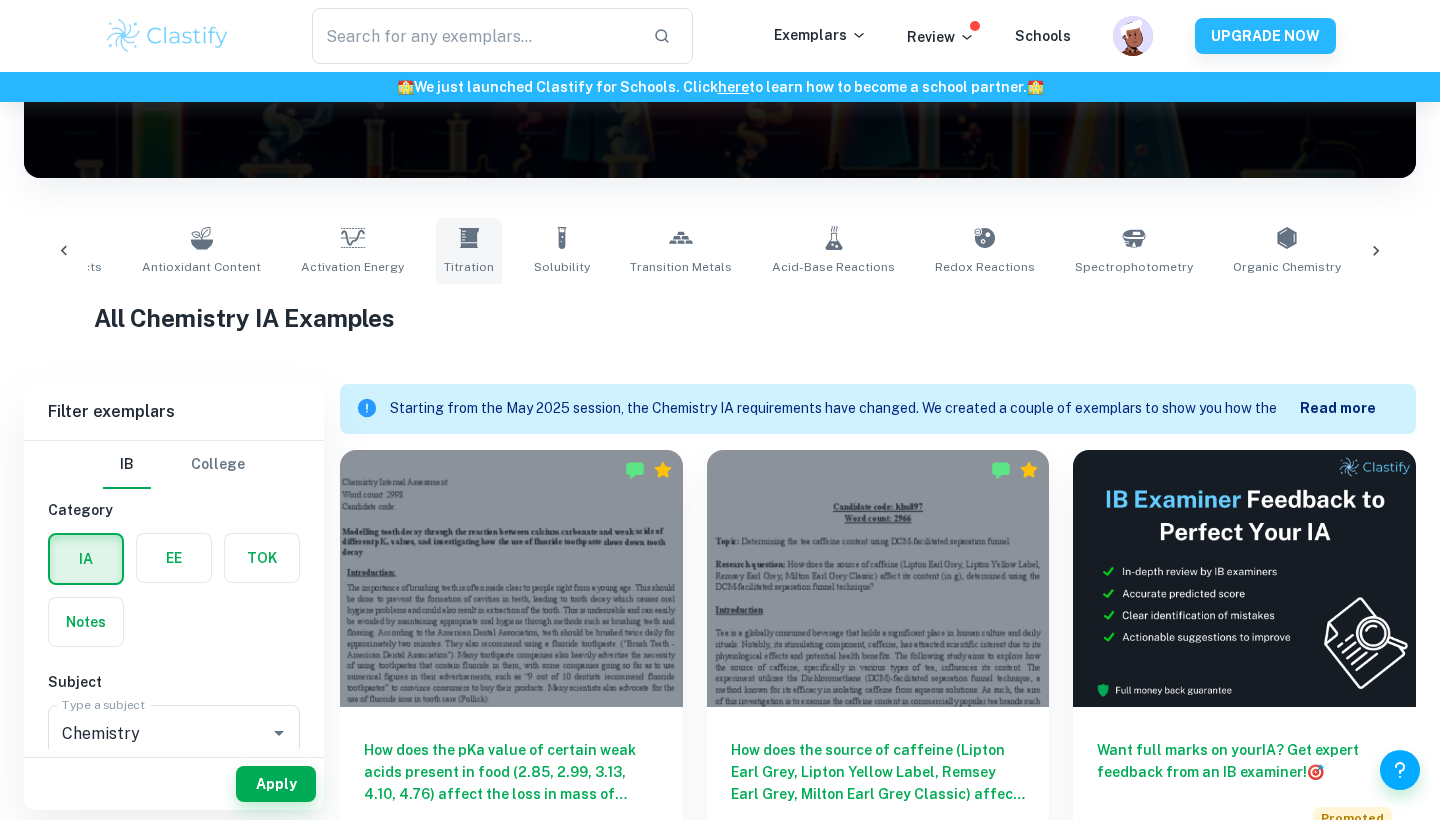 click on "Titration" at bounding box center (469, 251) 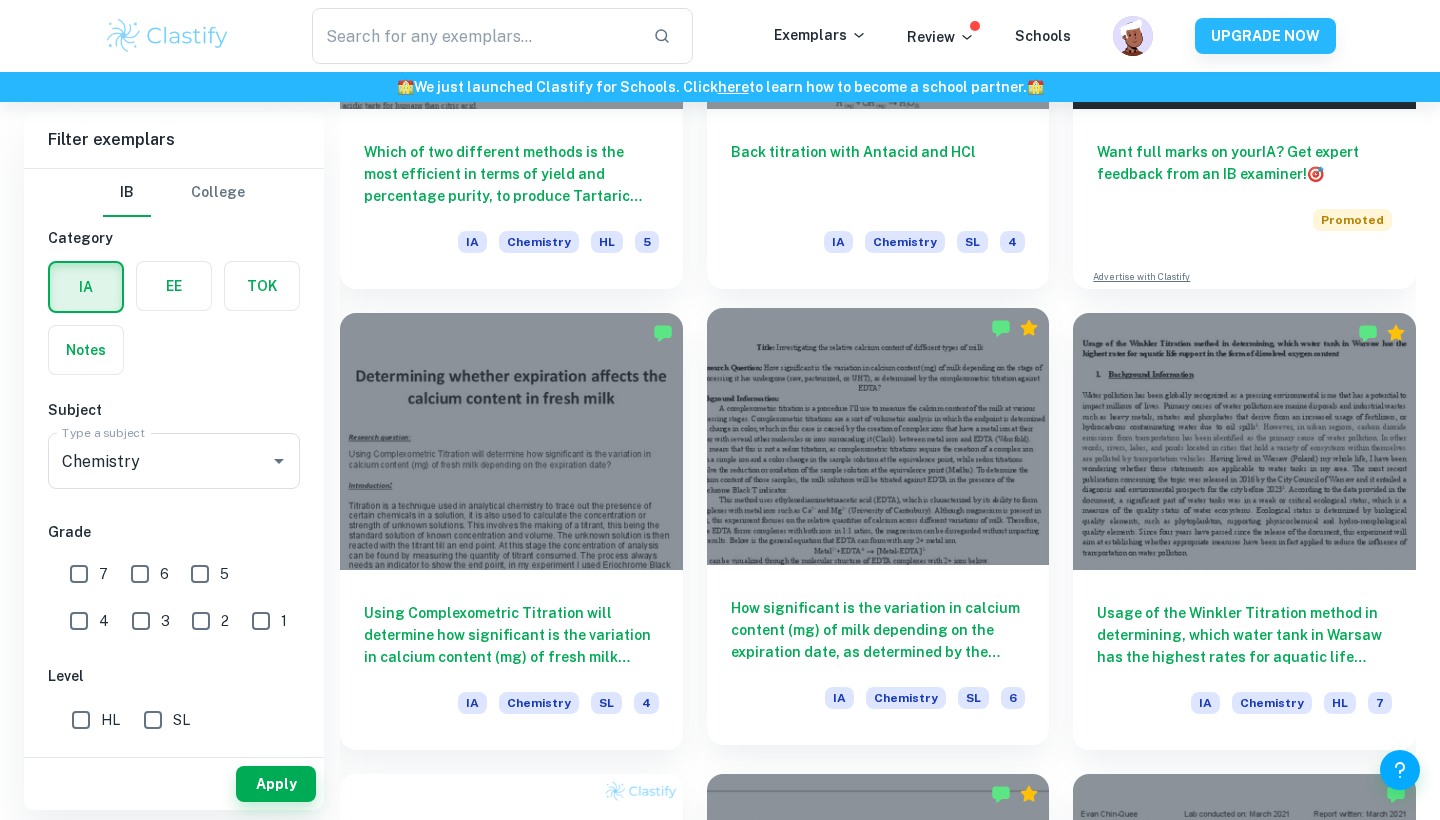 scroll, scrollTop: 867, scrollLeft: 0, axis: vertical 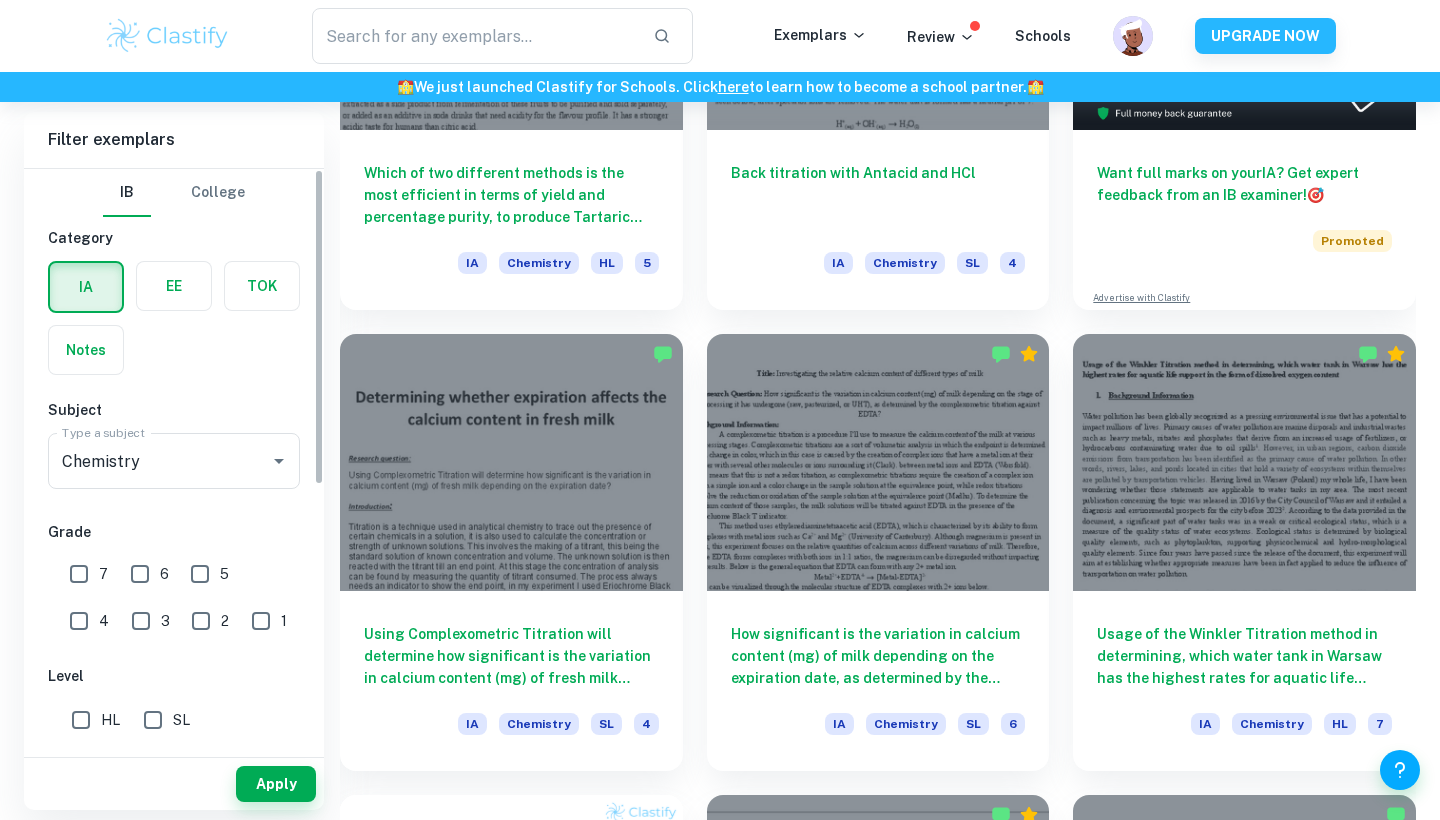 click on "7" at bounding box center (79, 574) 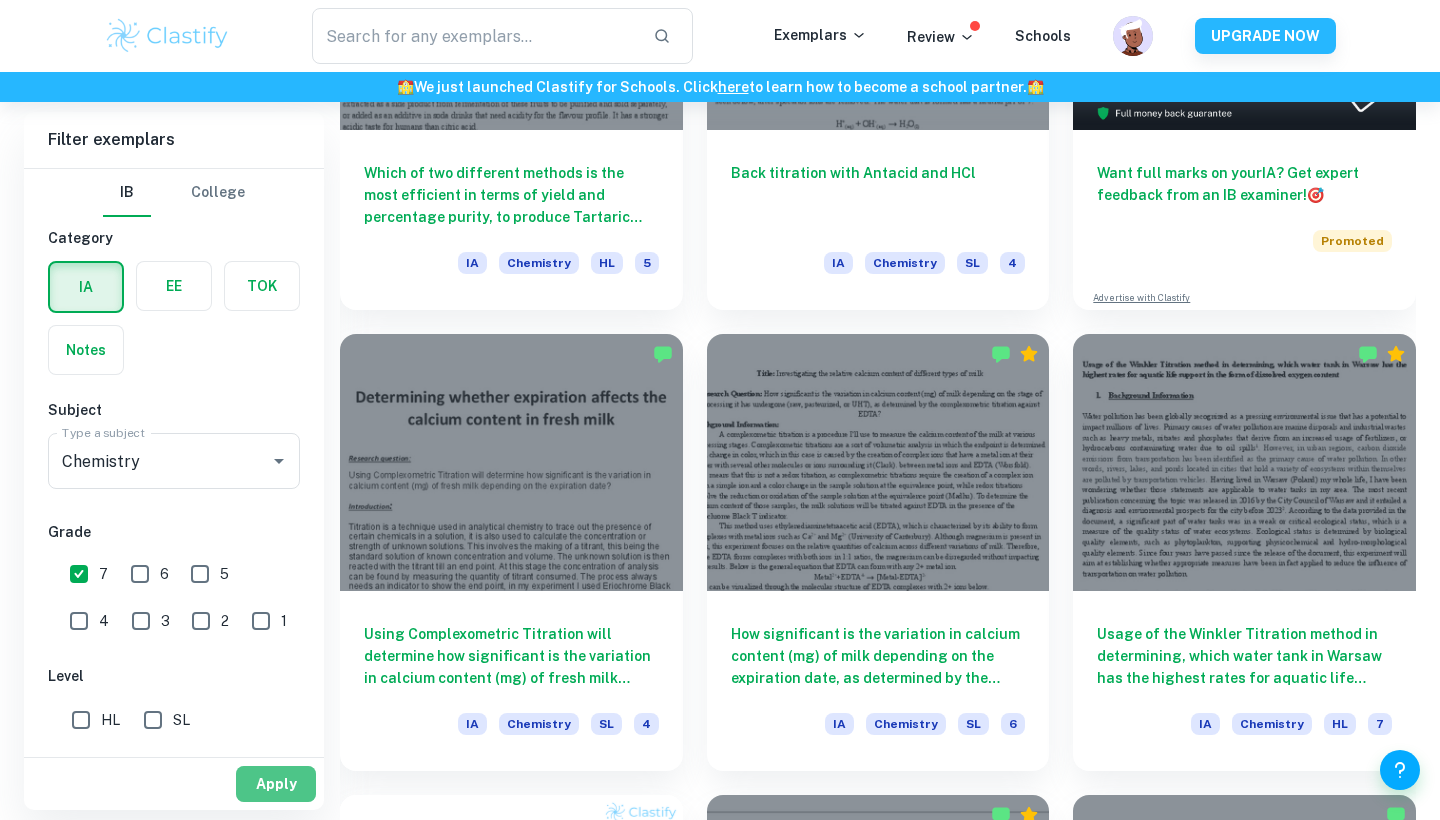 click on "Apply" at bounding box center (276, 784) 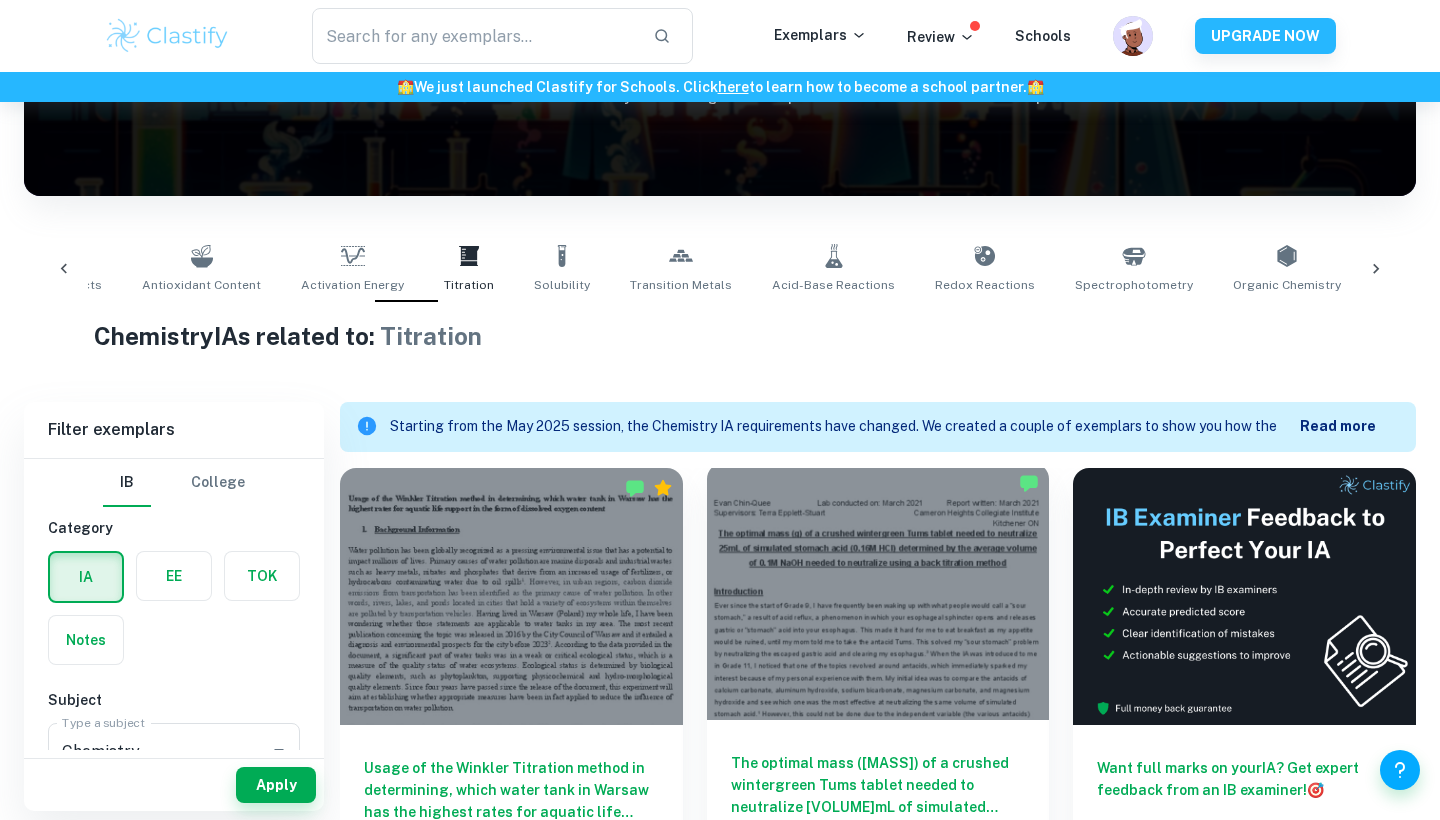 scroll, scrollTop: 635, scrollLeft: 0, axis: vertical 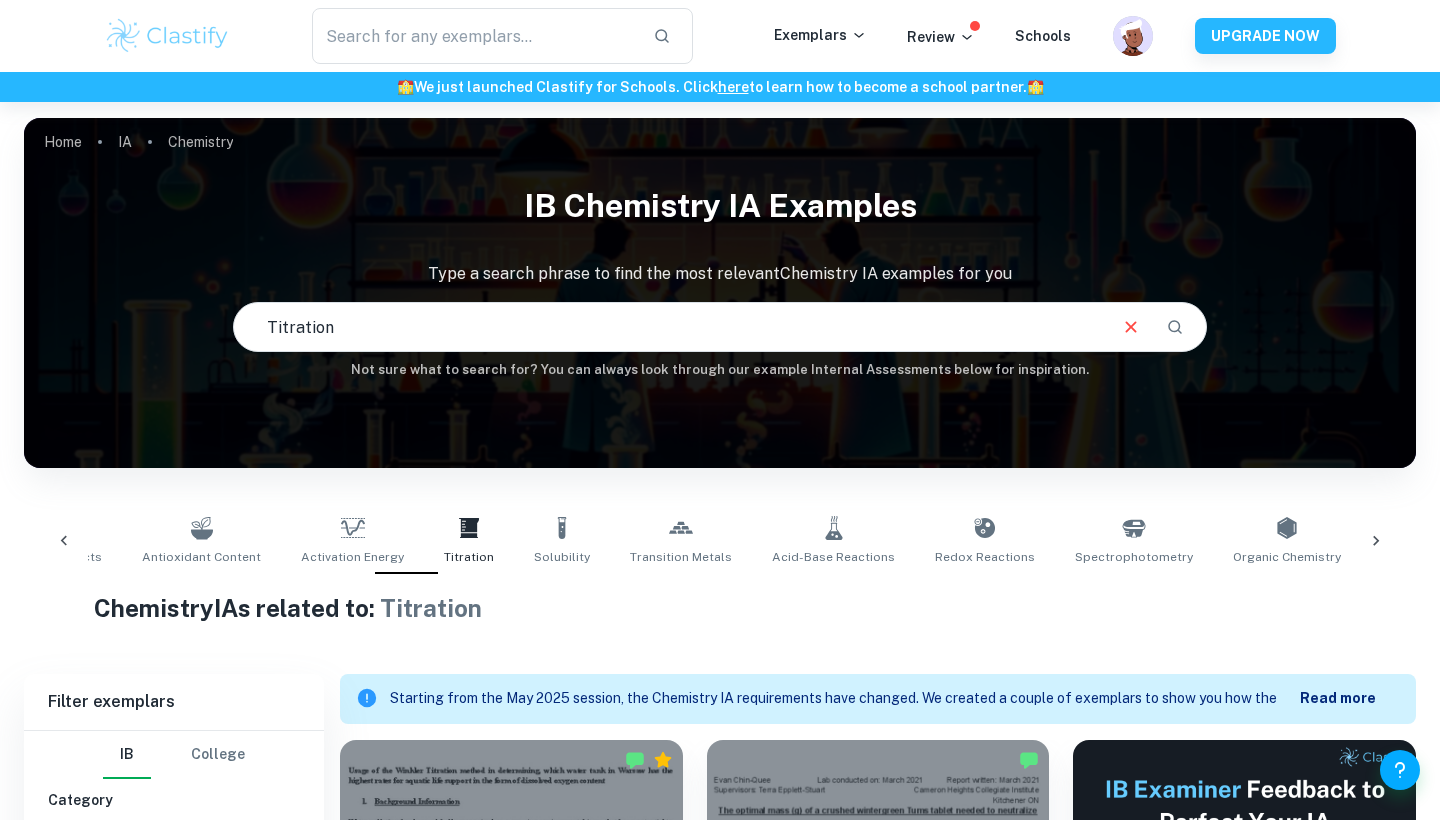 click on "Titration" at bounding box center [669, 327] 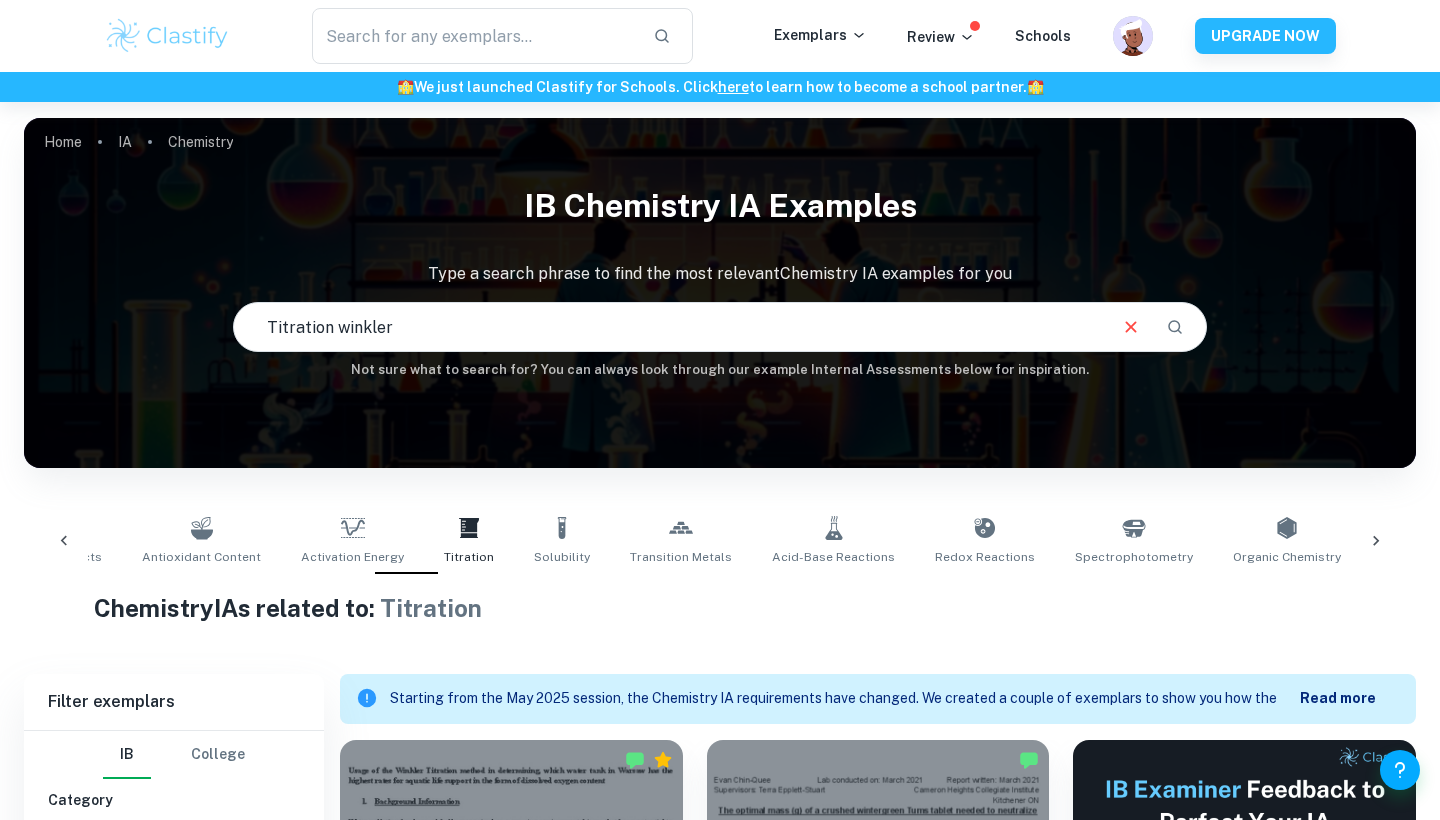 type on "Titration winkler" 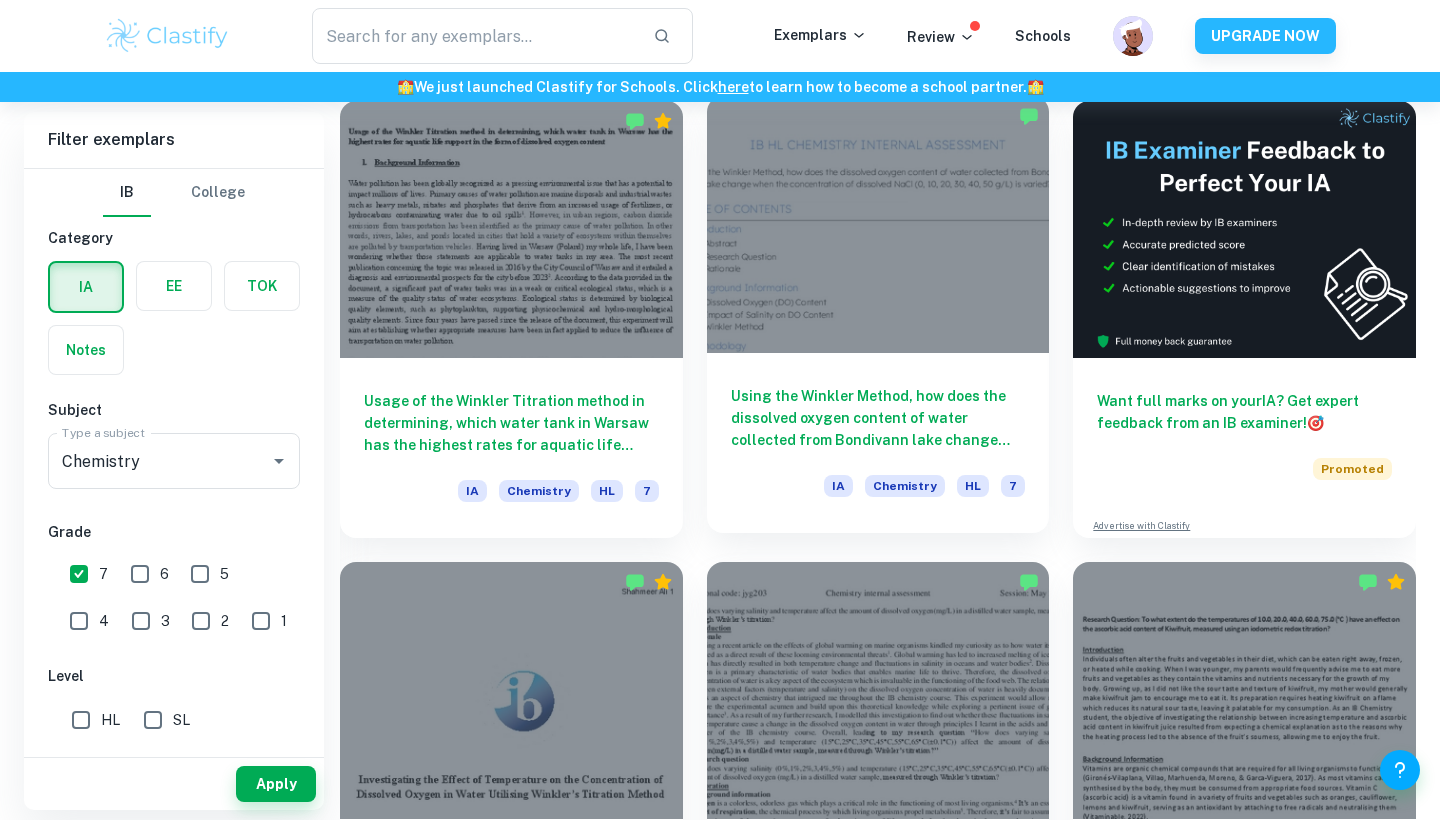 scroll, scrollTop: 932, scrollLeft: 0, axis: vertical 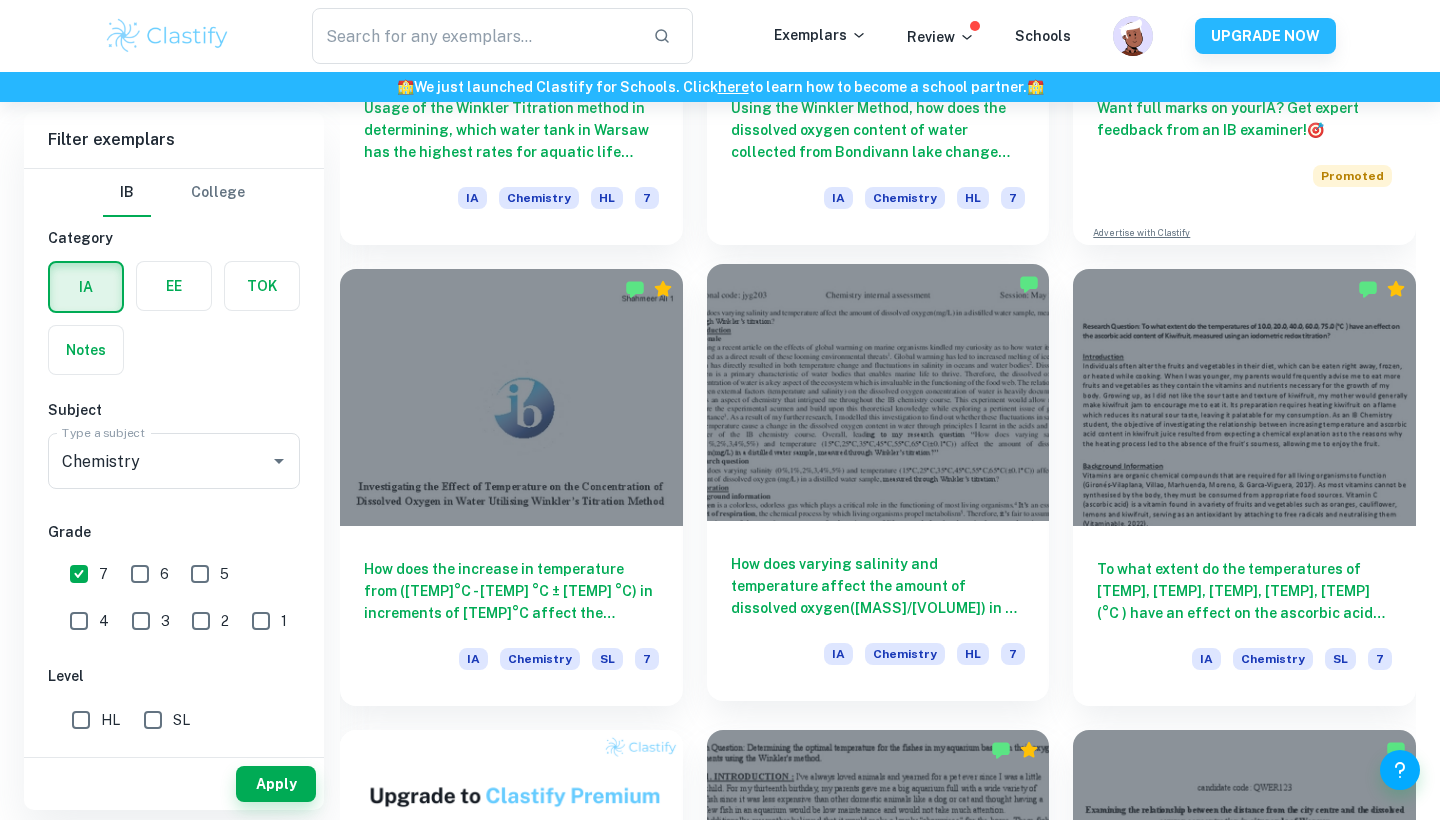 click at bounding box center (878, 392) 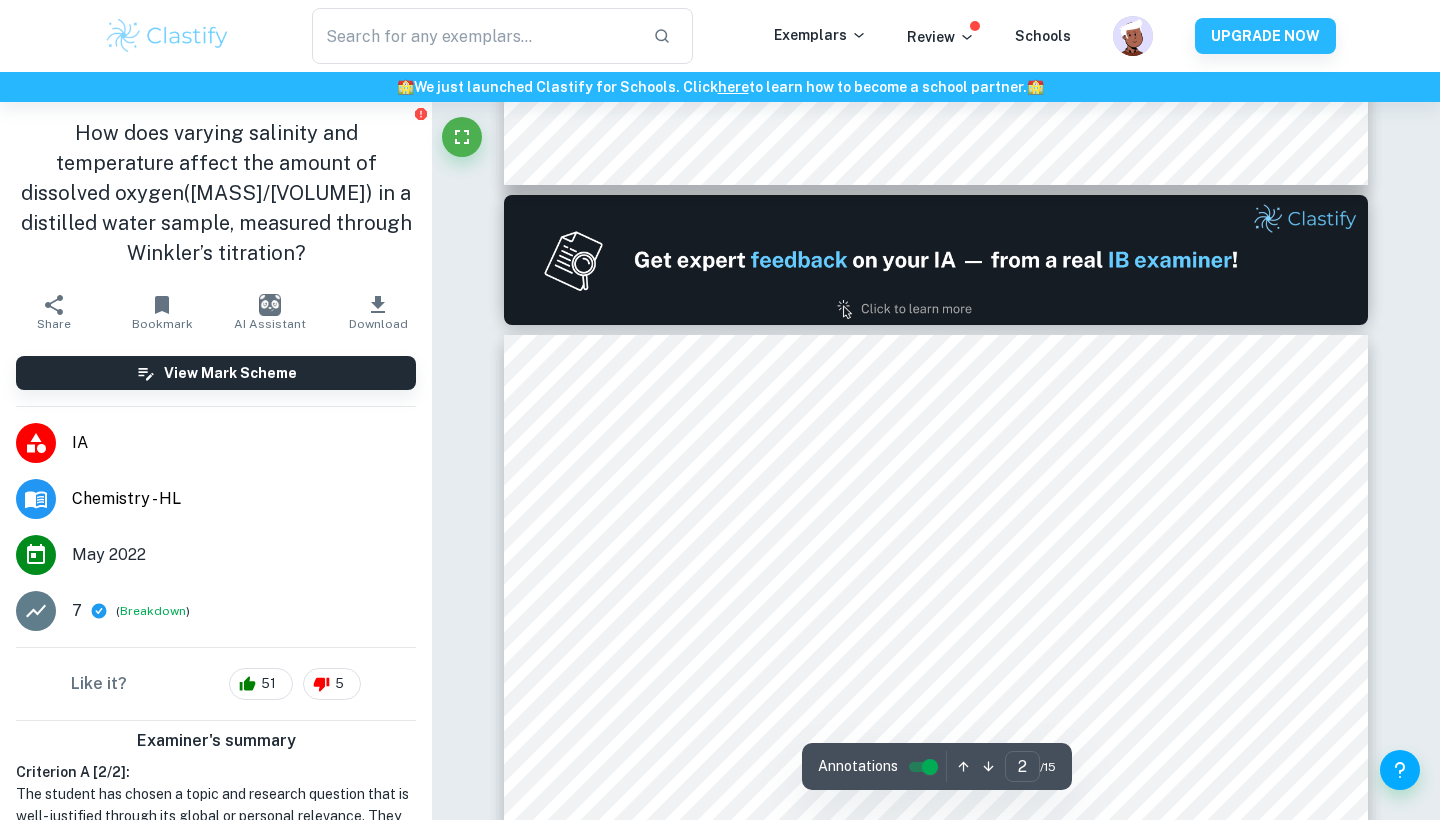 click at bounding box center (936, 260) 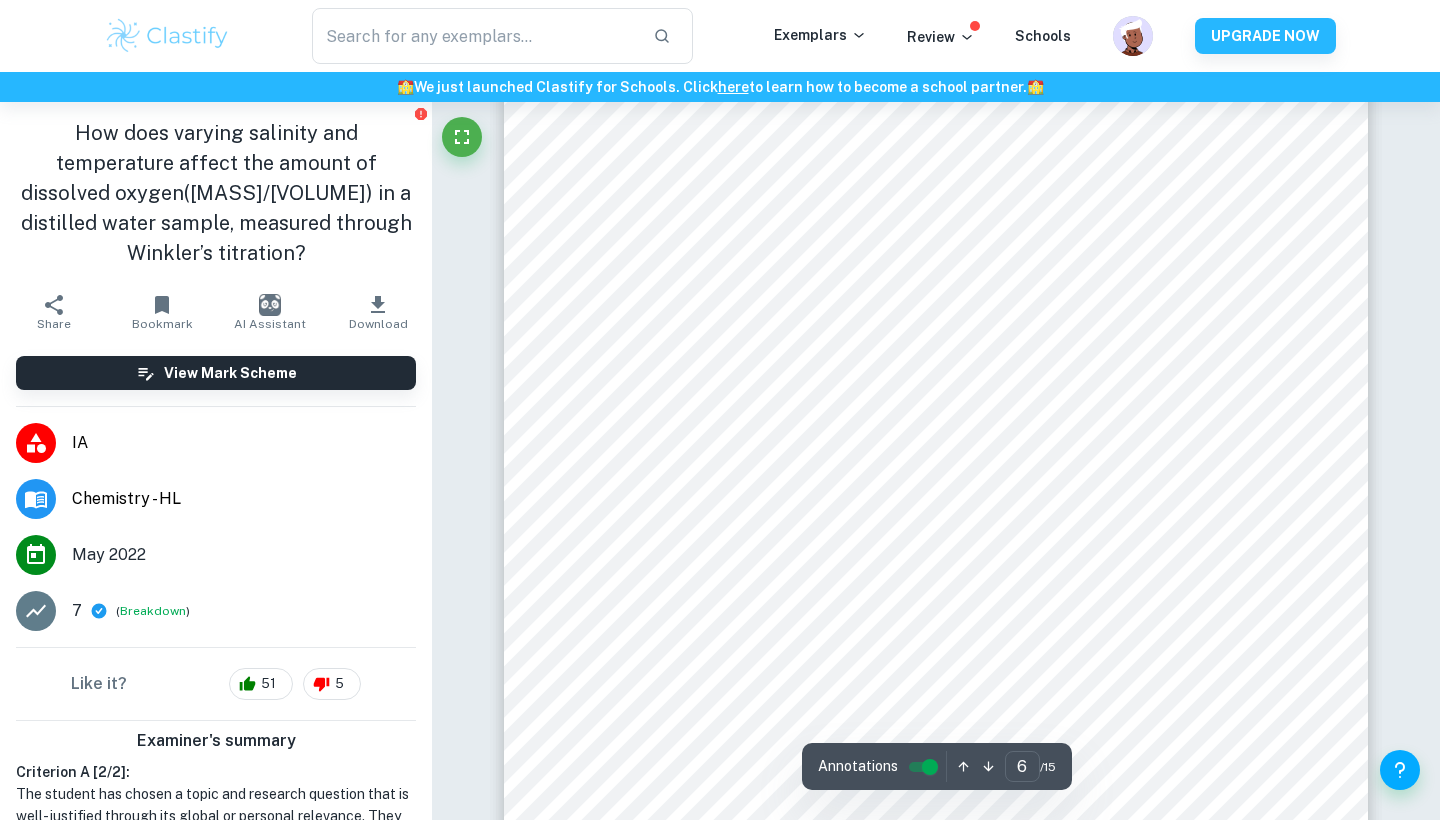 scroll, scrollTop: 7225, scrollLeft: 0, axis: vertical 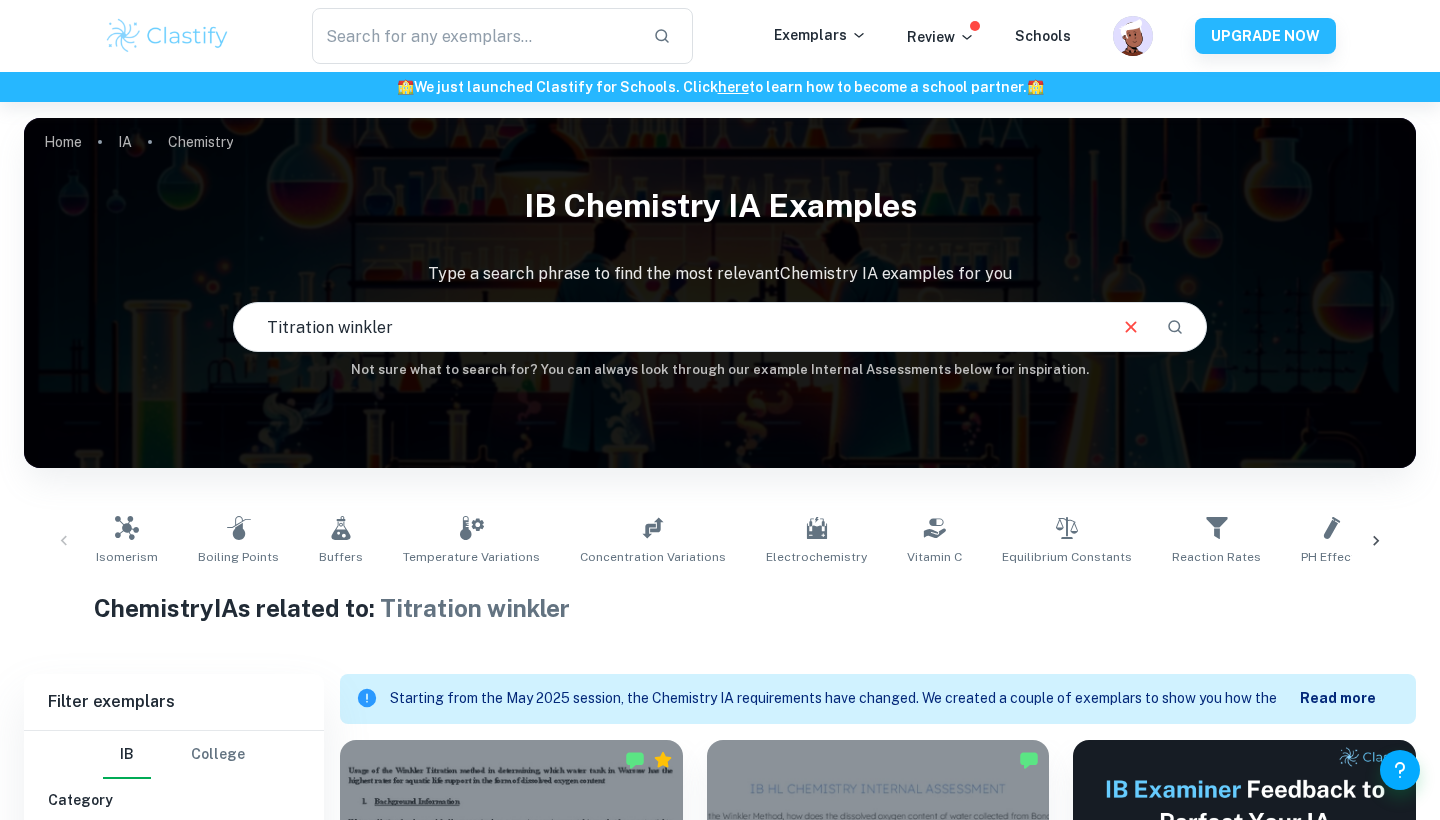 click on "Titration winkler" at bounding box center [669, 327] 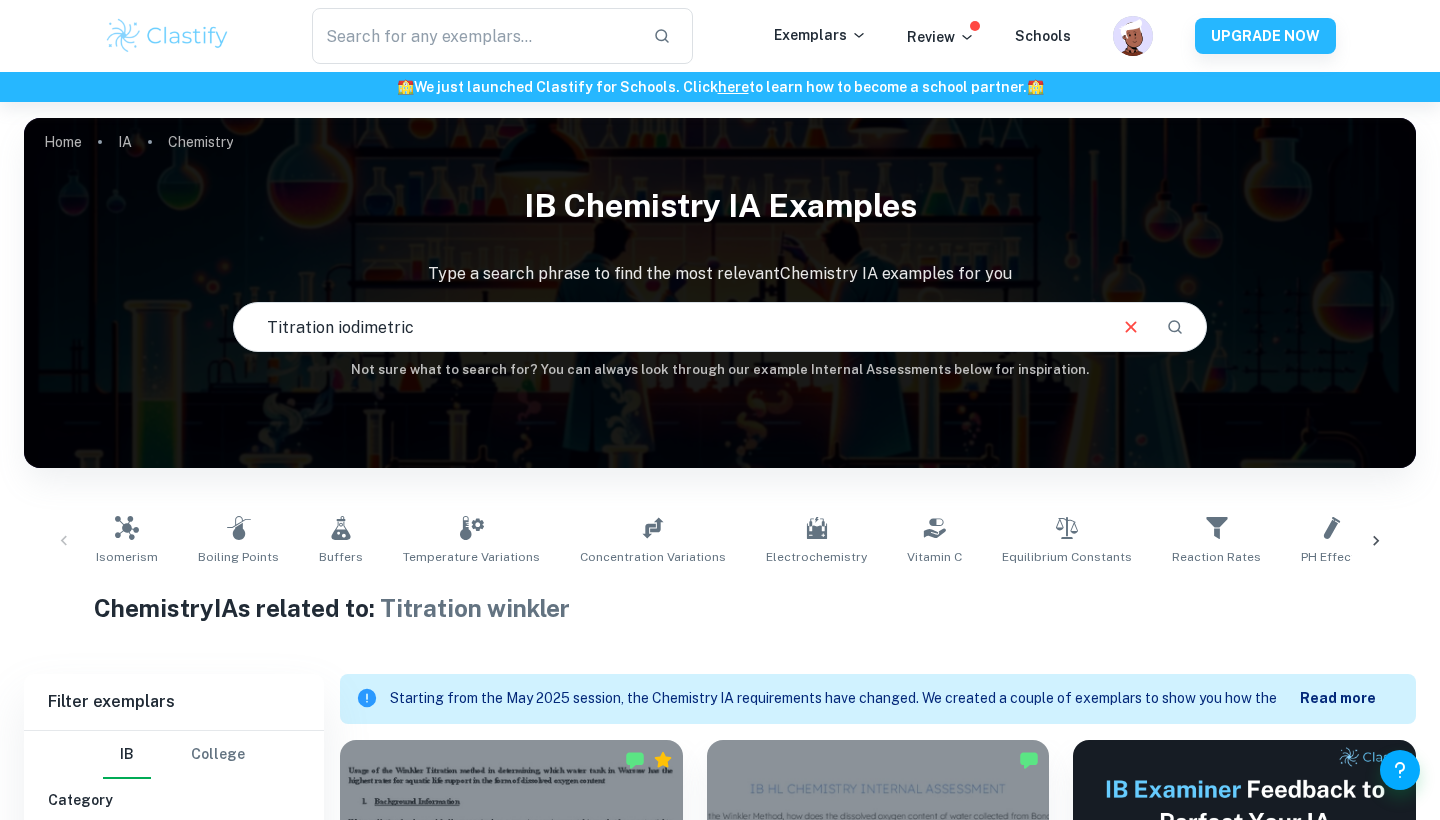 type on "Titration iodimetric" 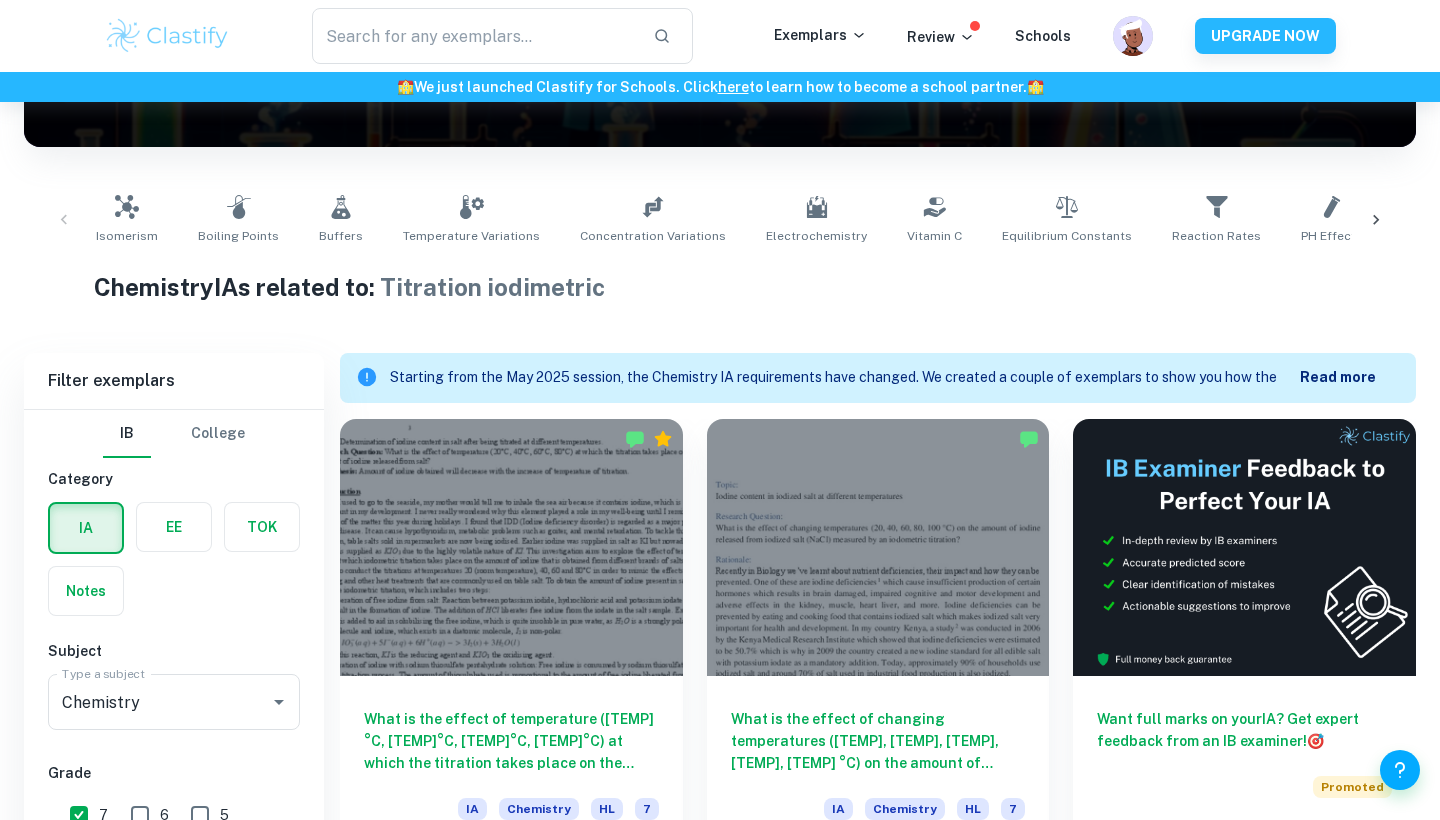 scroll, scrollTop: 479, scrollLeft: 0, axis: vertical 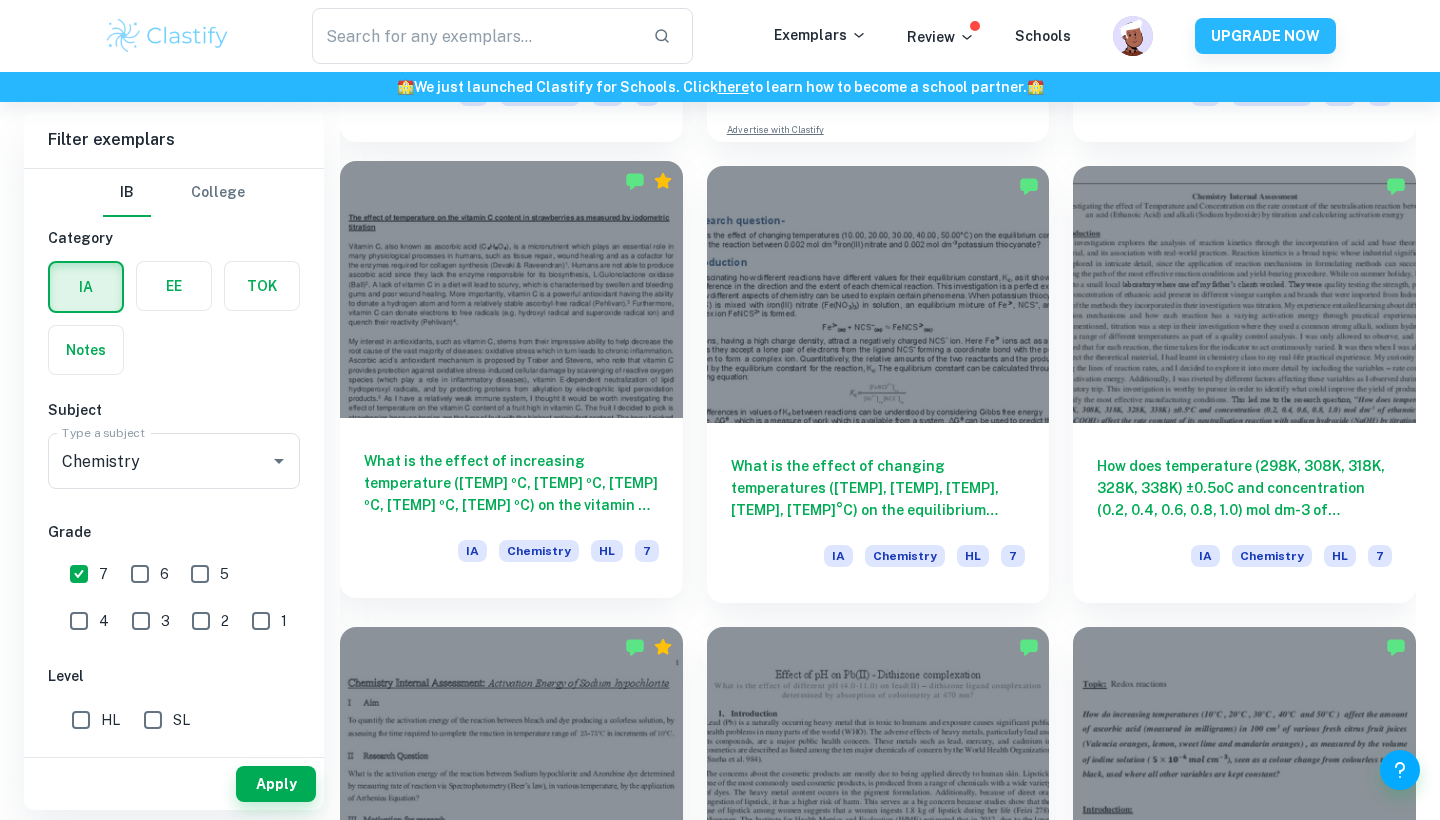 click on "What is the effect of increasing temperature ([TEMP] ºC, [TEMP] ºC, [TEMP] ºC, [TEMP] ºC, [TEMP] ºC) on the vitamin C content (mg) of strawberries as measured by iodometric titration?" at bounding box center [511, 483] 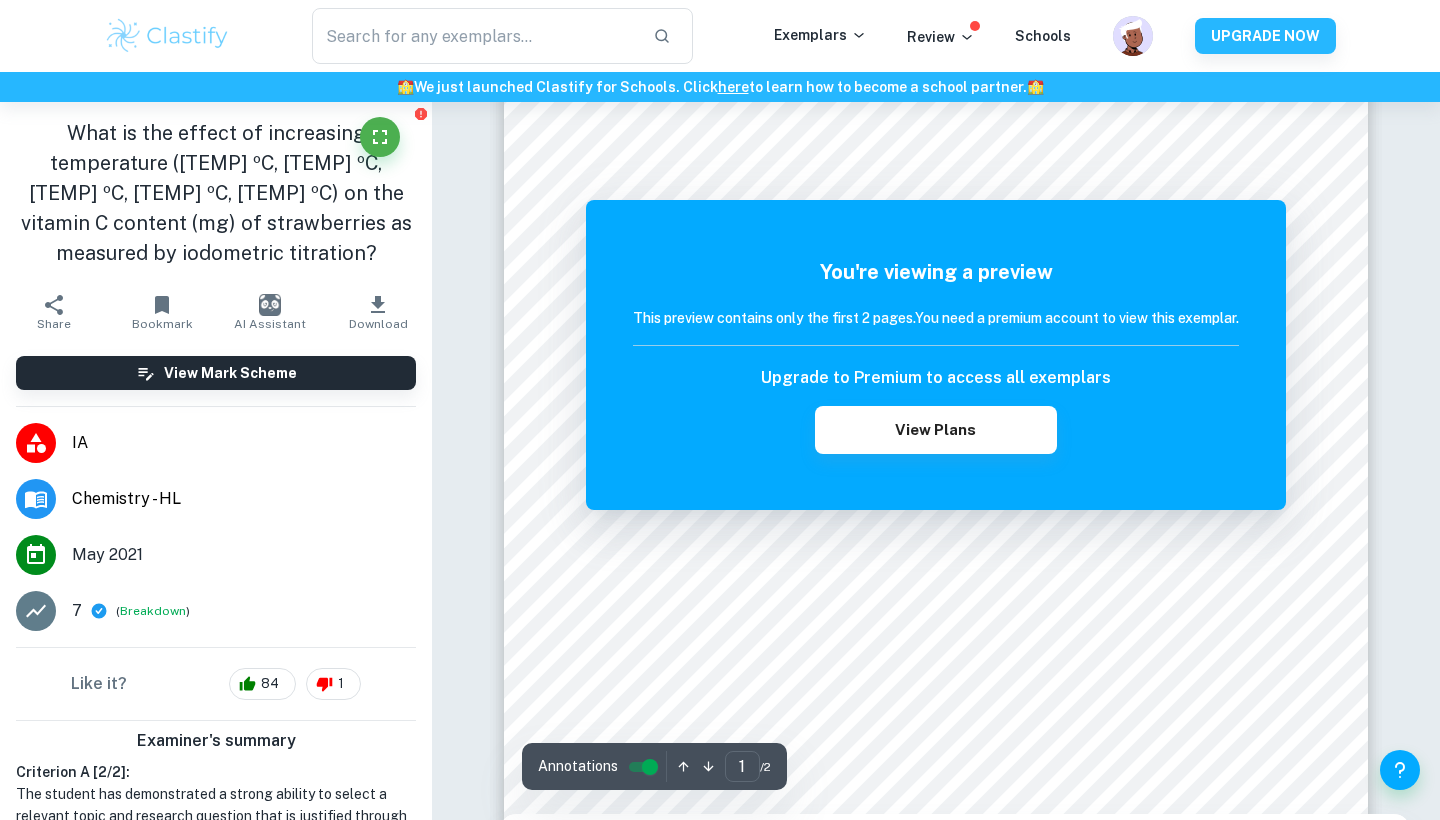 scroll, scrollTop: 75, scrollLeft: 0, axis: vertical 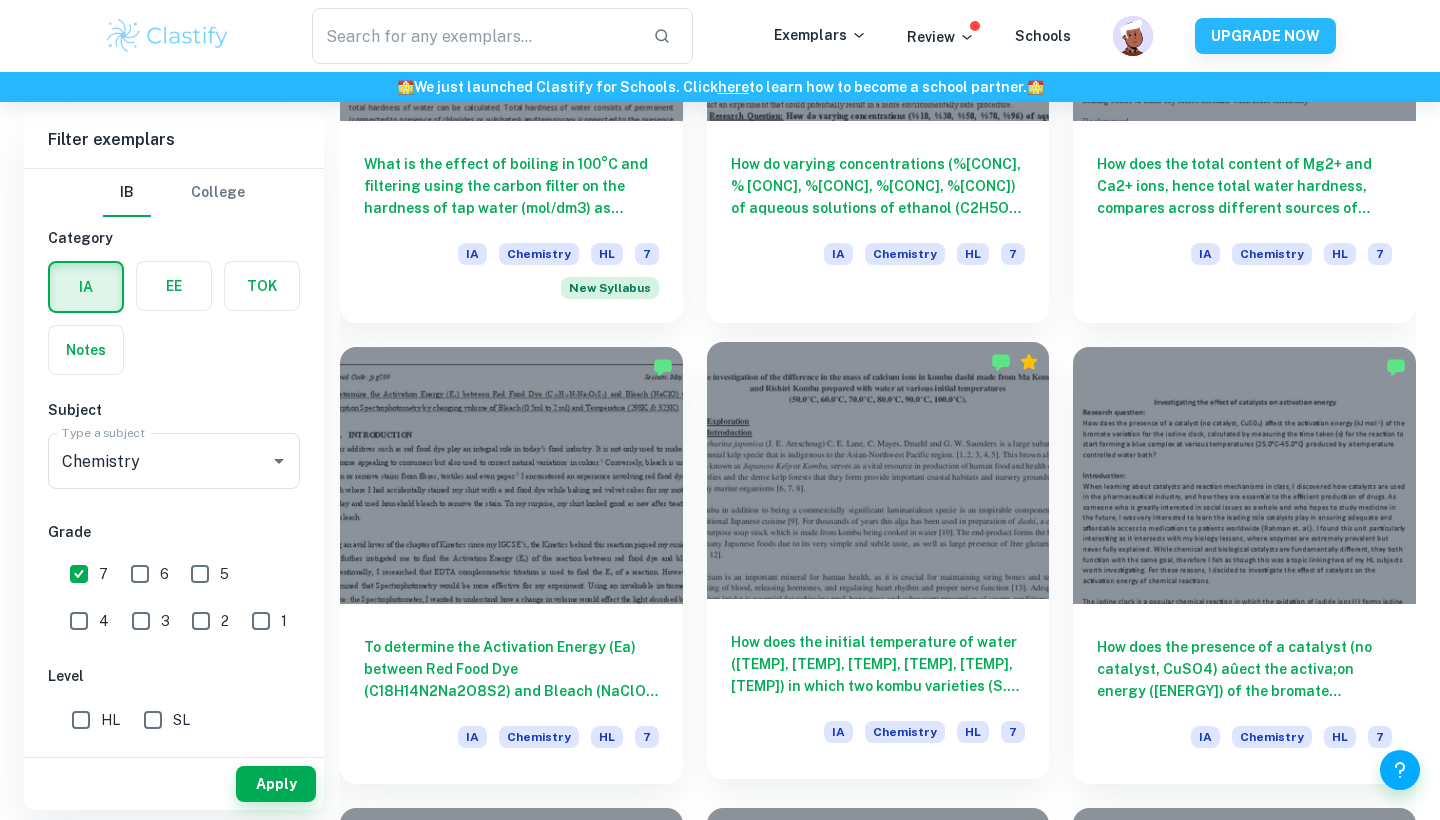 click at bounding box center (878, 470) 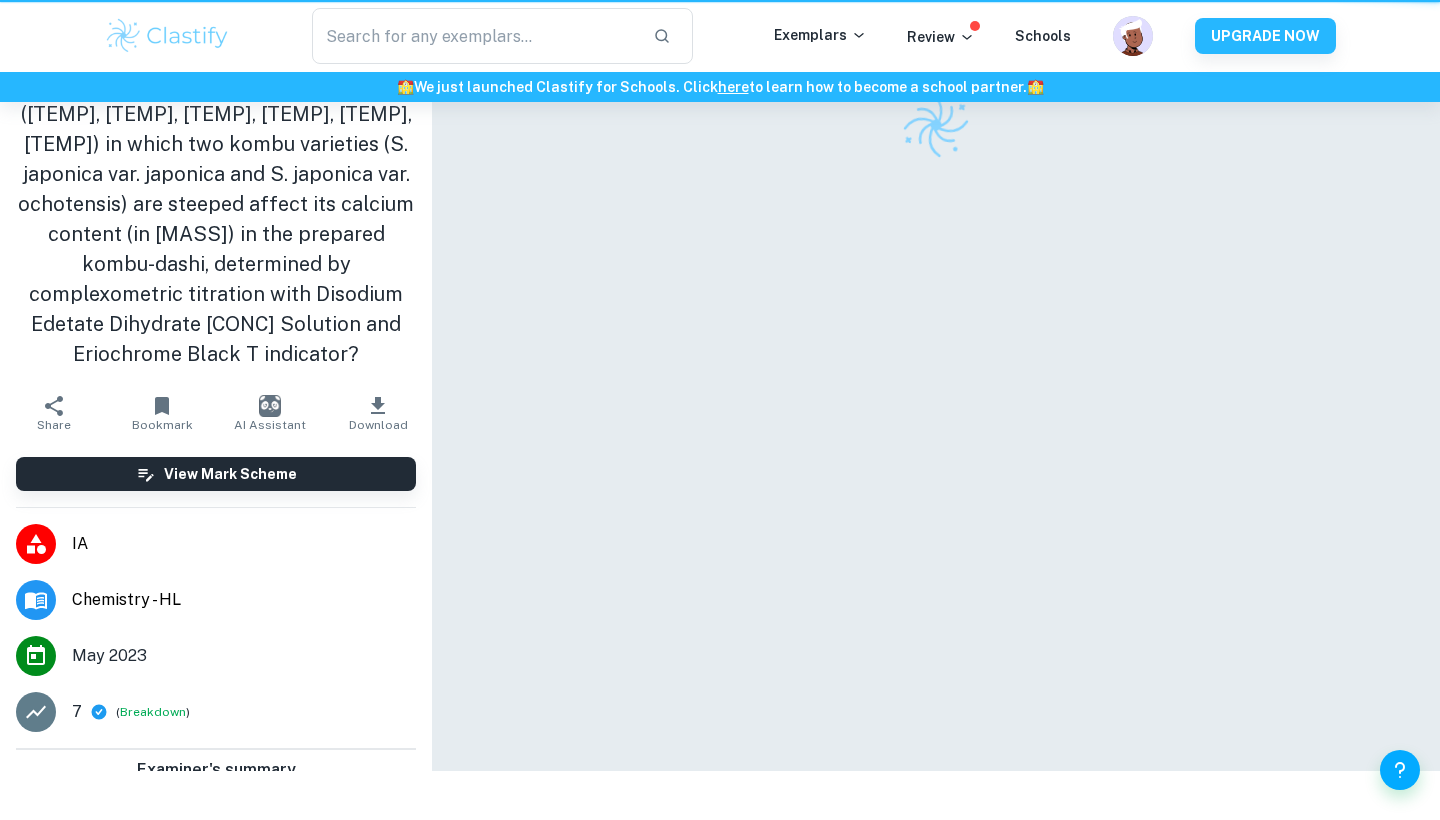 scroll, scrollTop: 0, scrollLeft: 0, axis: both 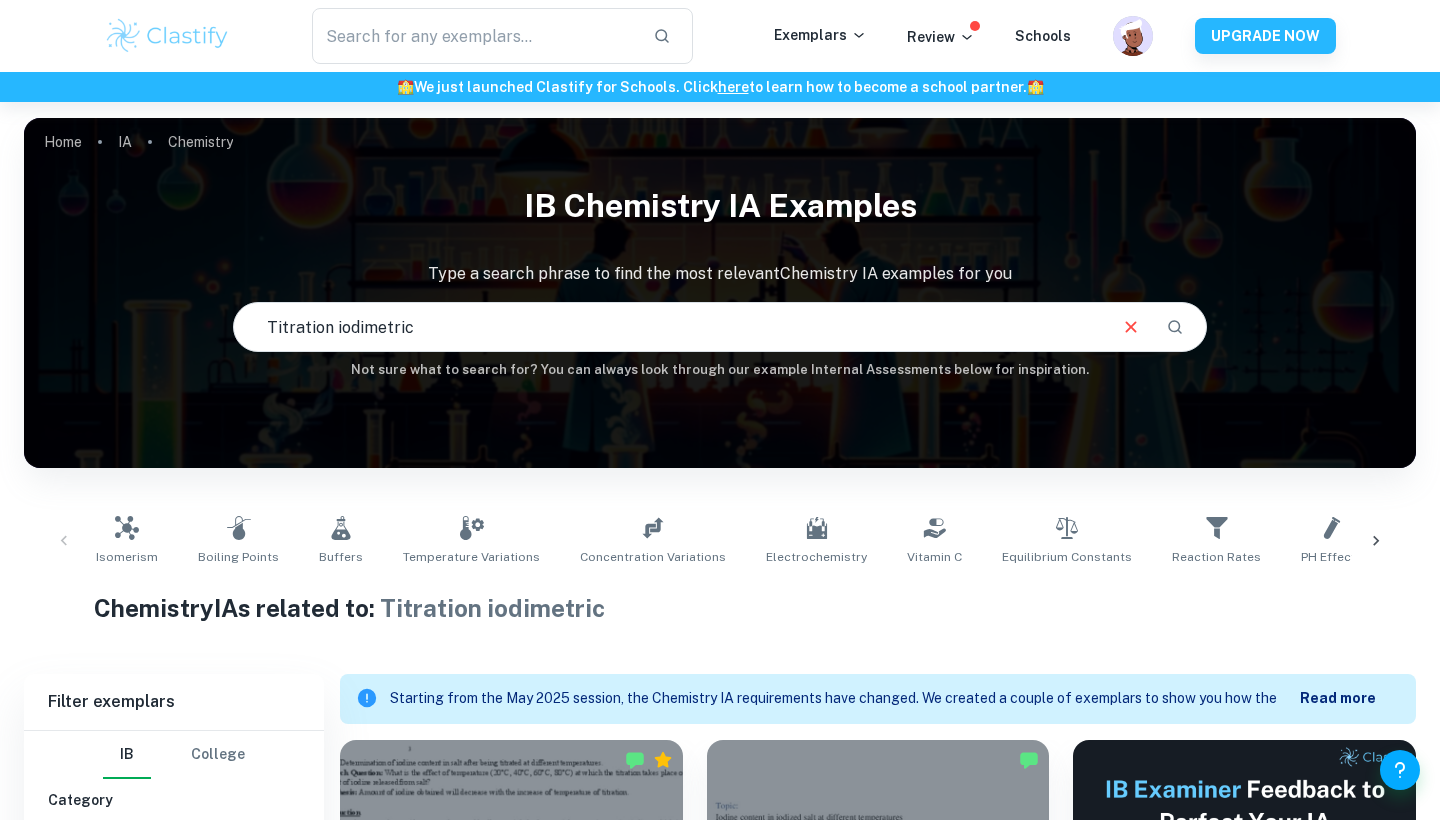 click on "Titration iodimetric" at bounding box center [669, 327] 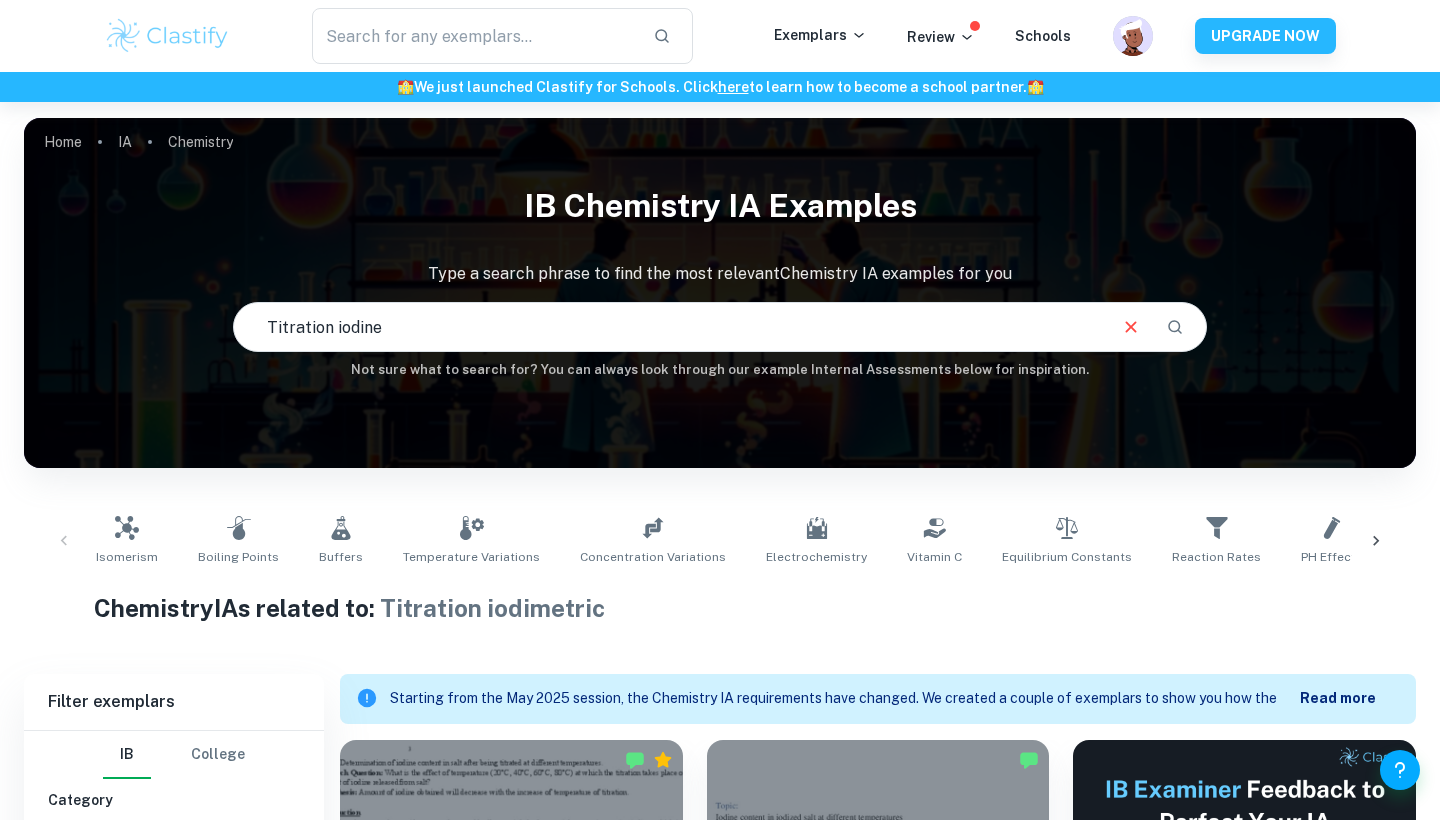 type on "Titration iodine" 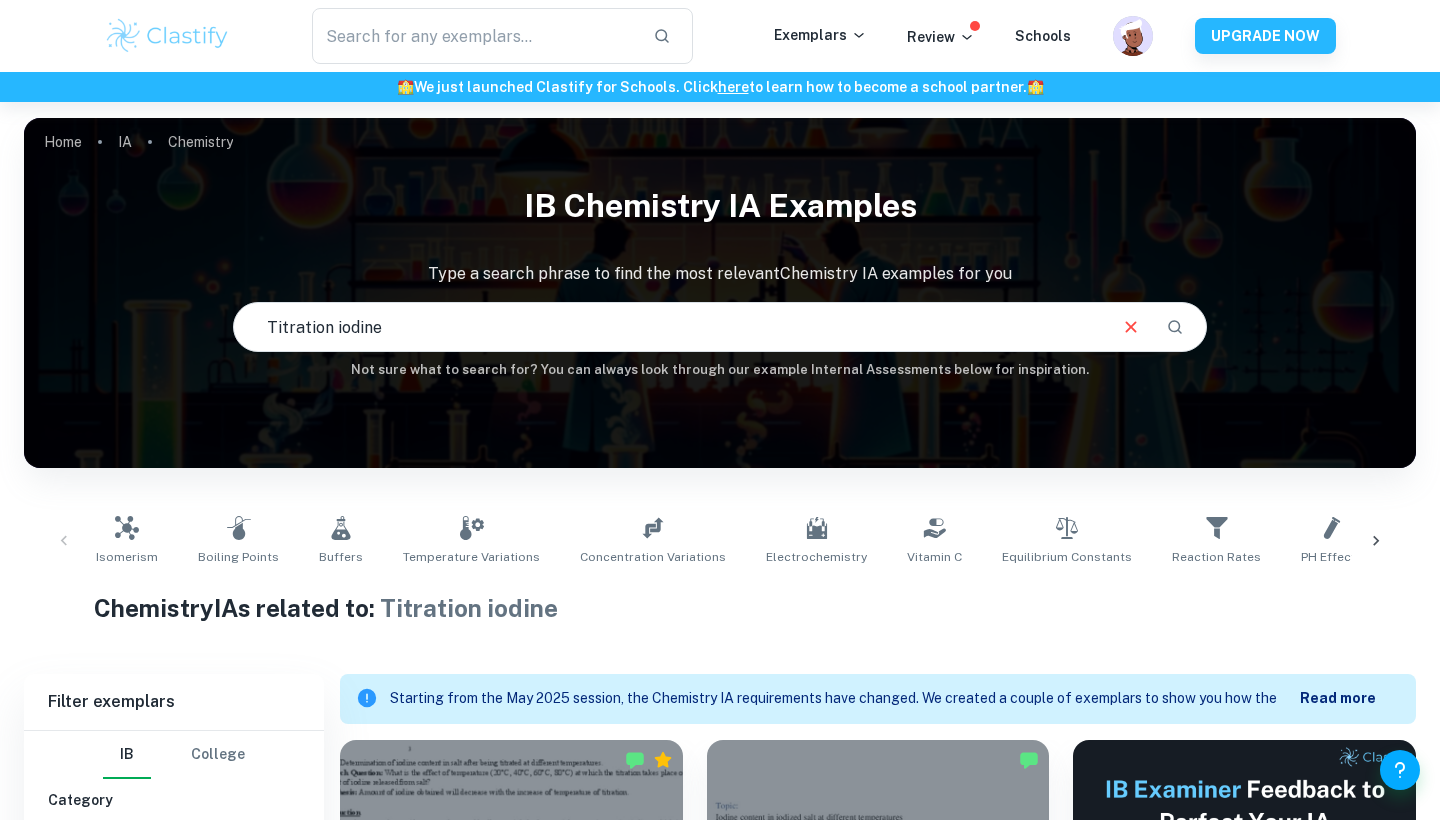scroll, scrollTop: 491, scrollLeft: 0, axis: vertical 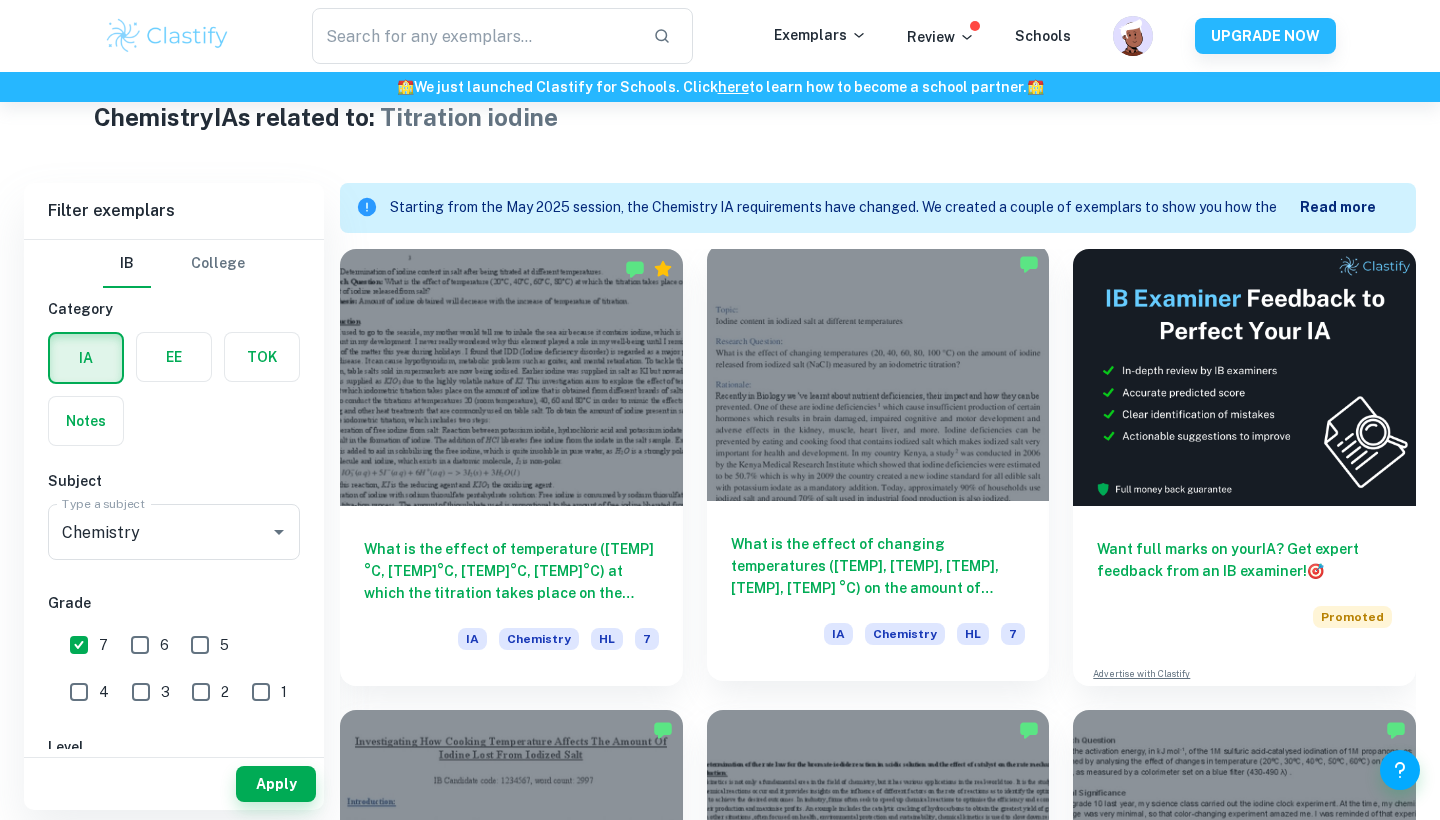 click at bounding box center (878, 372) 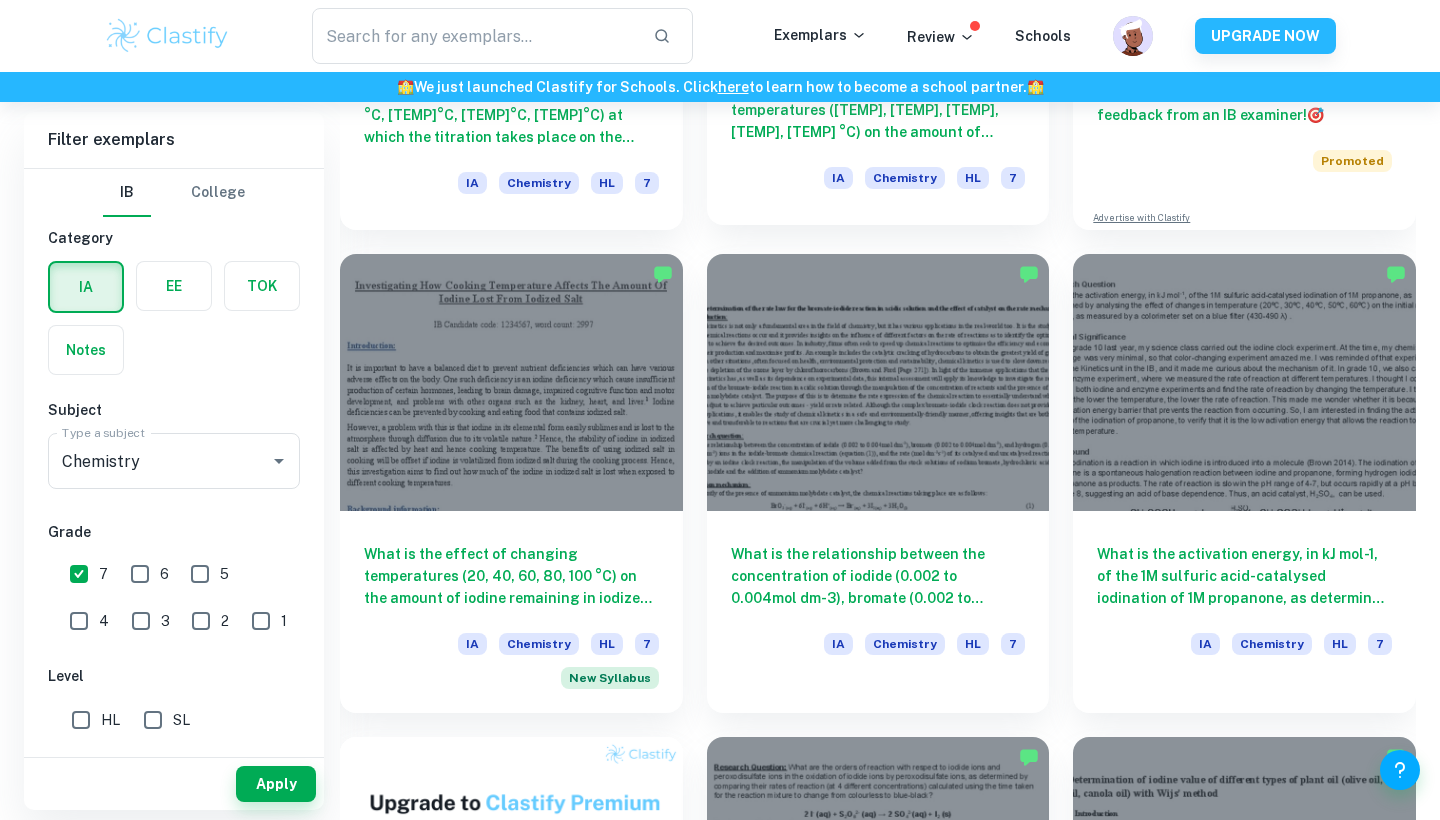 scroll, scrollTop: 987, scrollLeft: 0, axis: vertical 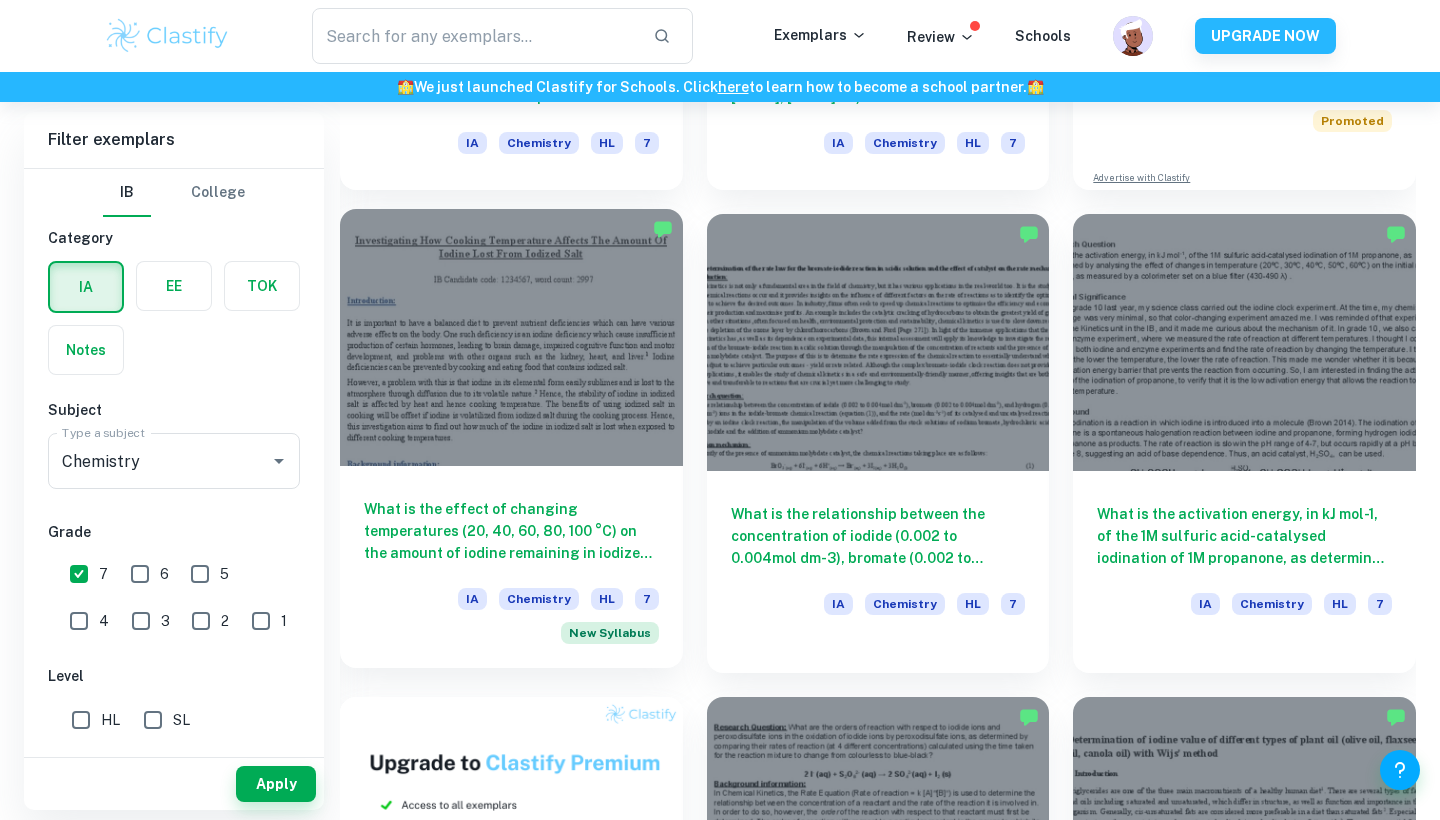 click at bounding box center (511, 337) 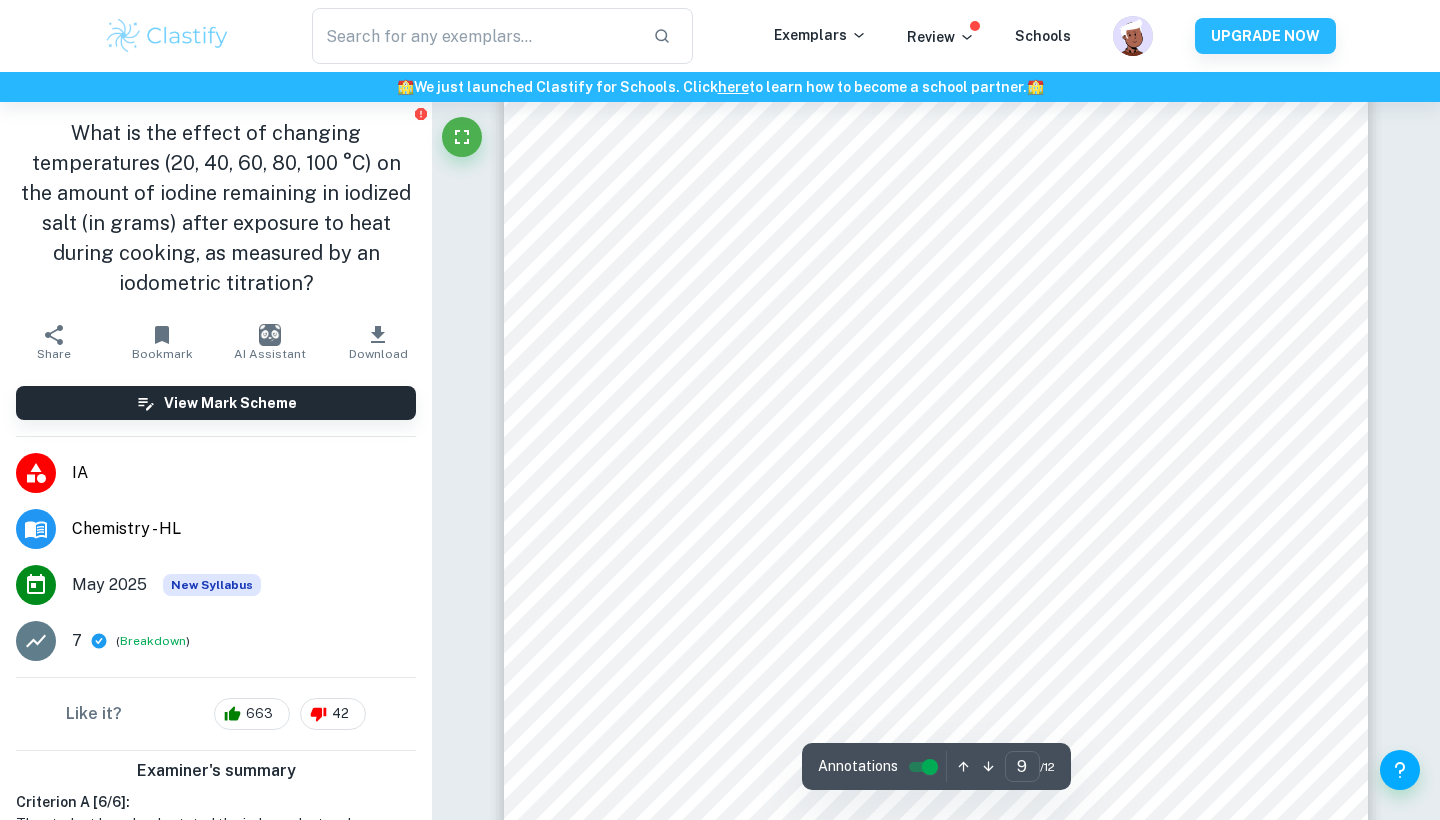 scroll, scrollTop: 9892, scrollLeft: 0, axis: vertical 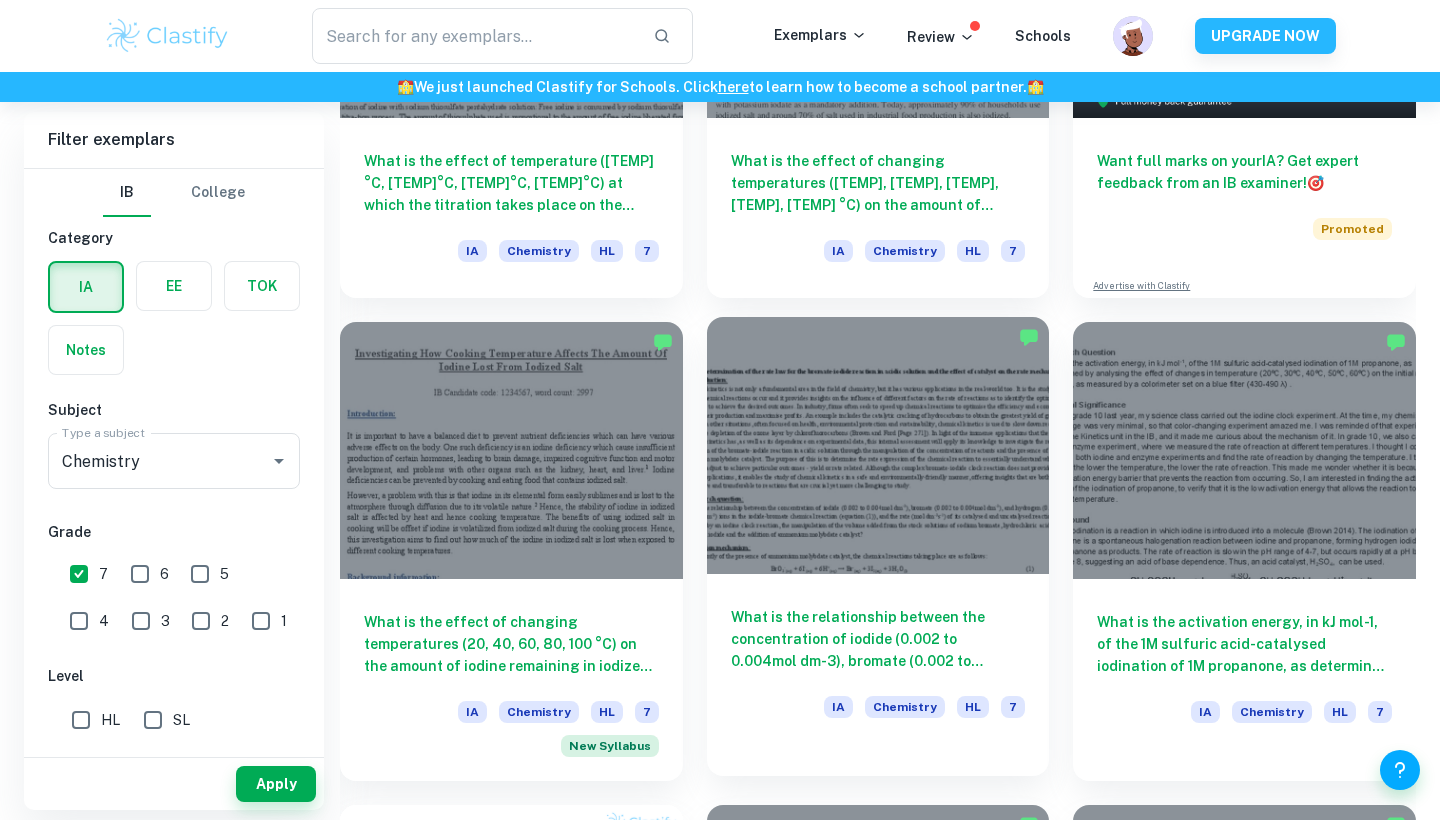 click at bounding box center [878, 445] 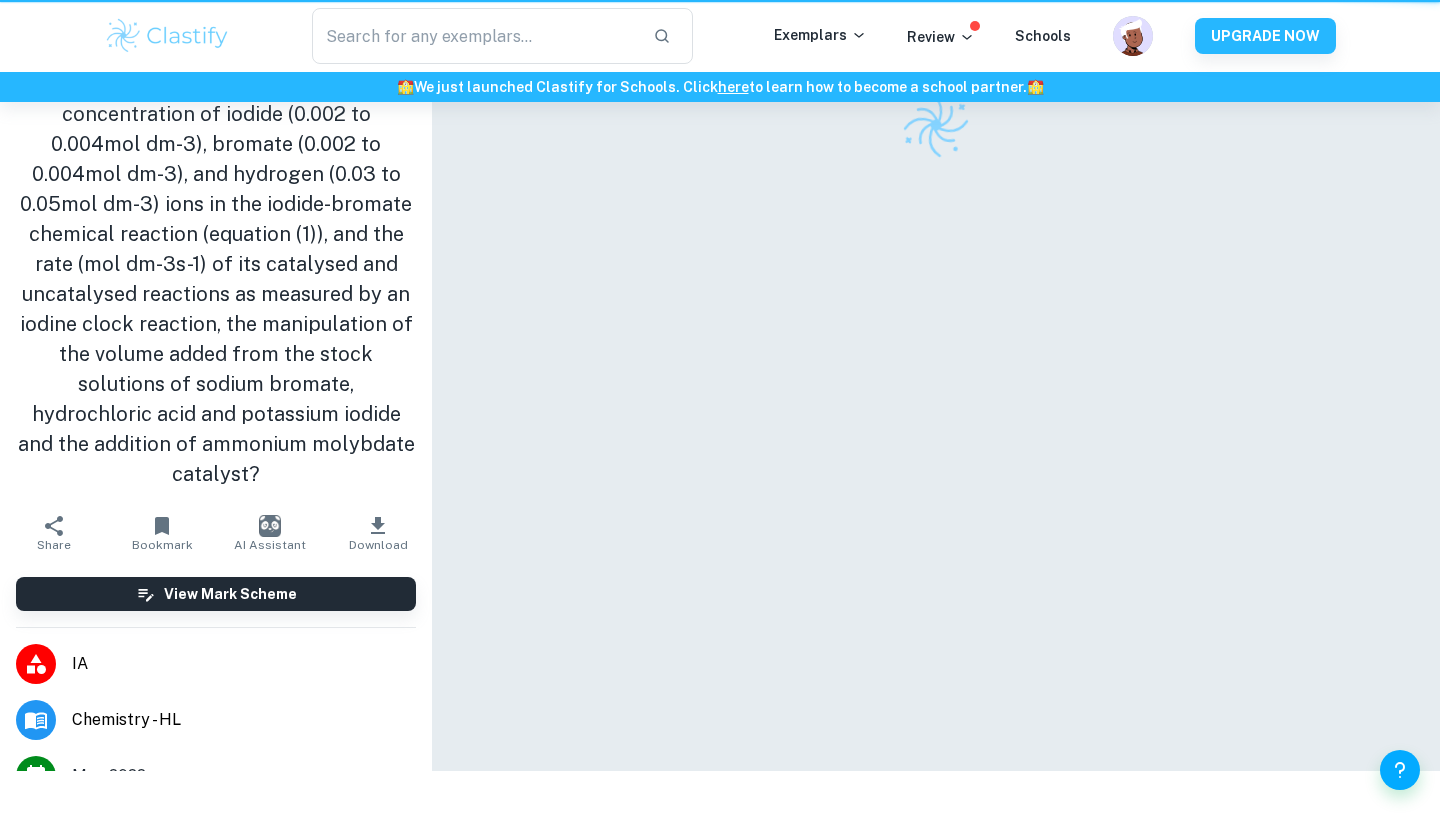 scroll, scrollTop: 0, scrollLeft: 0, axis: both 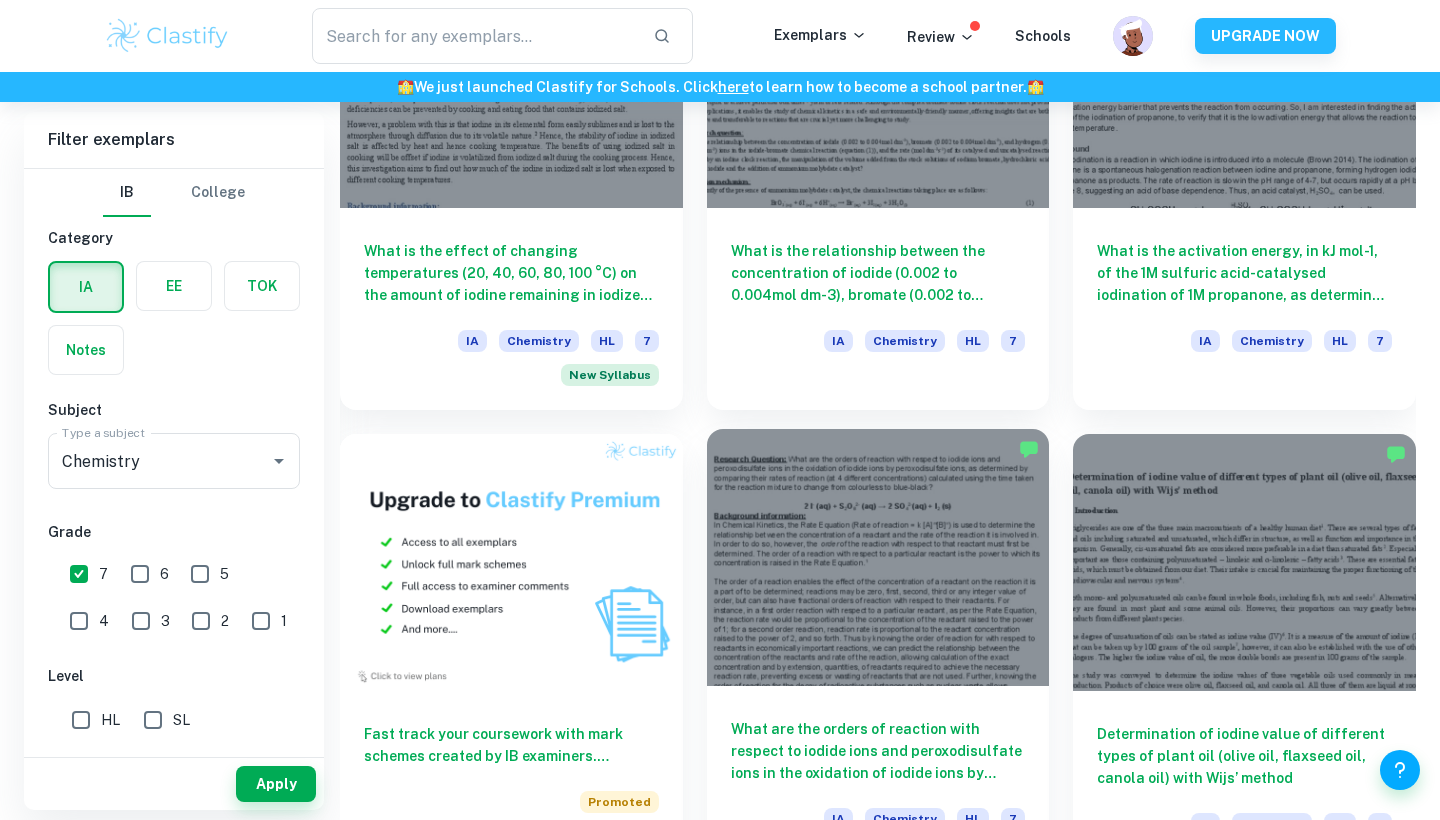 click at bounding box center (878, 557) 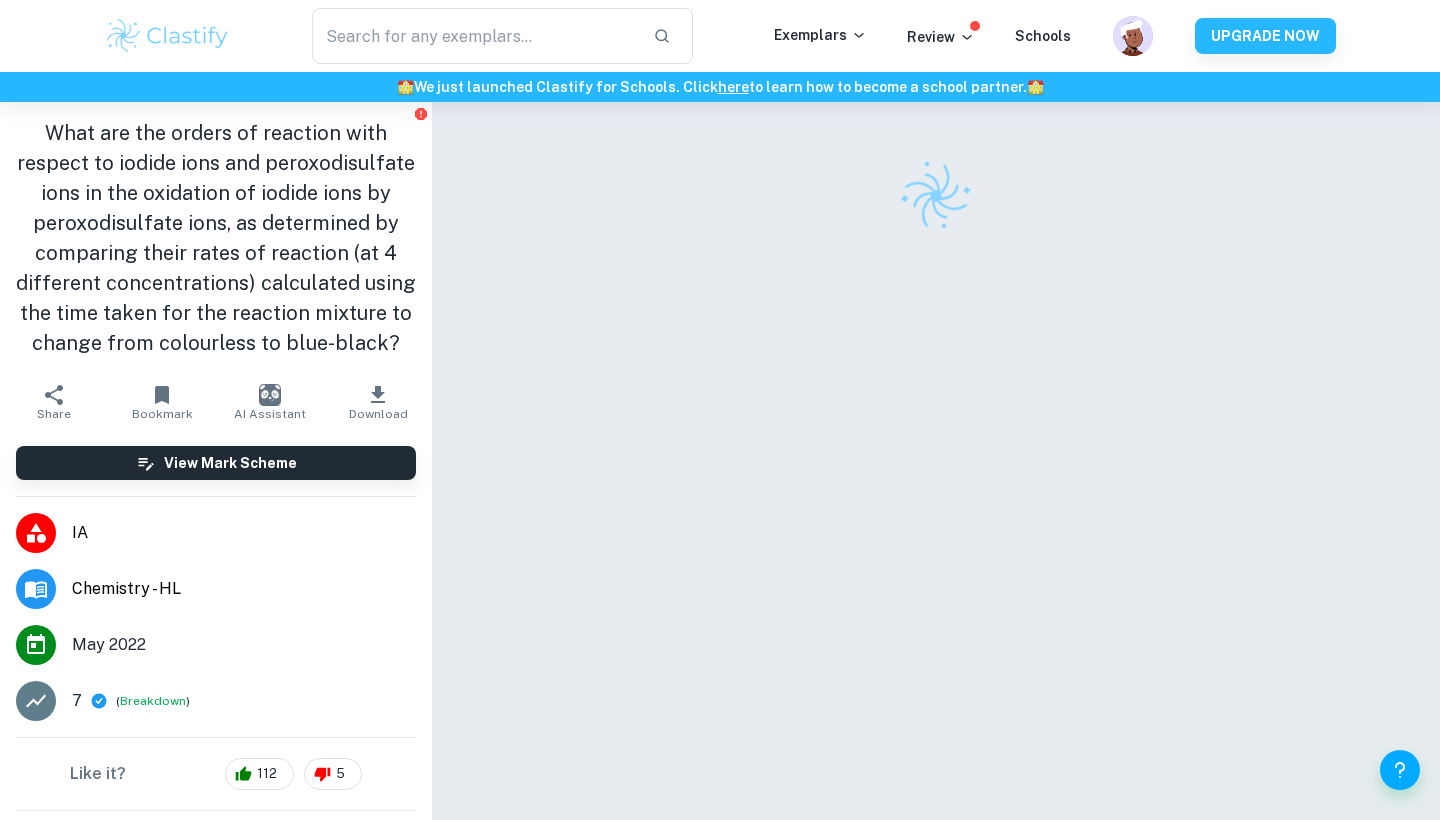 scroll, scrollTop: 42, scrollLeft: 0, axis: vertical 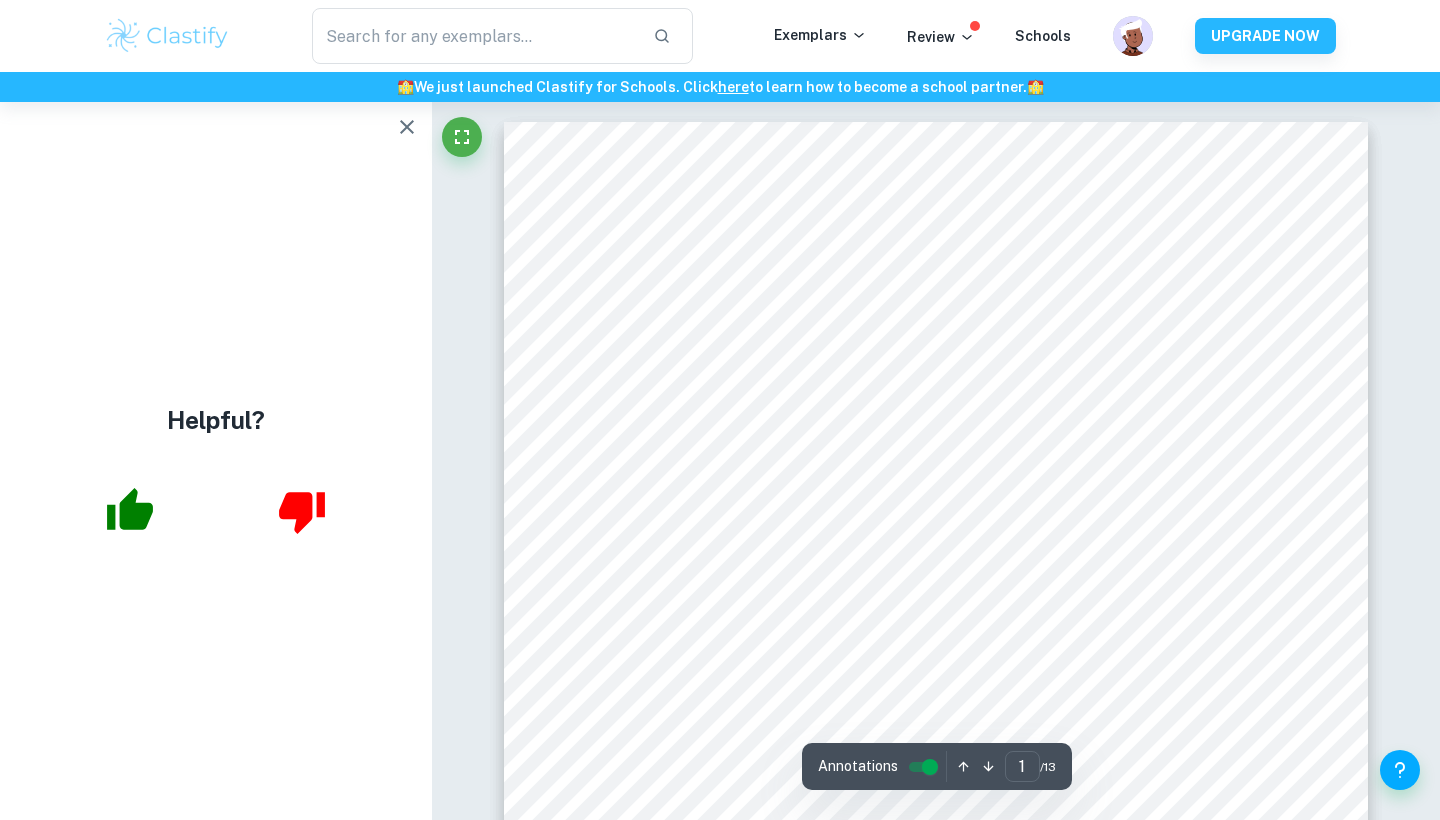 click at bounding box center (407, 127) 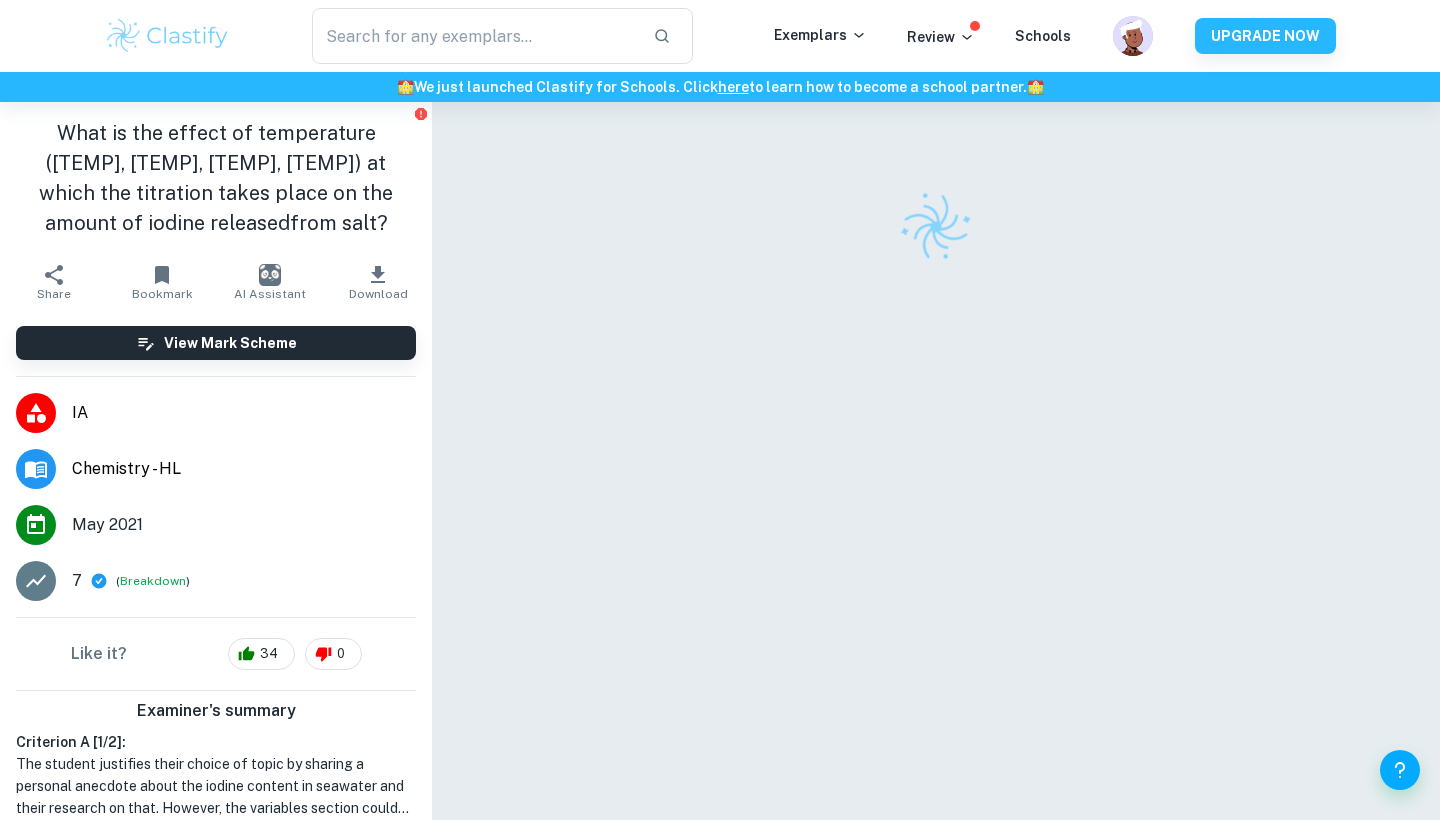 scroll, scrollTop: 0, scrollLeft: 0, axis: both 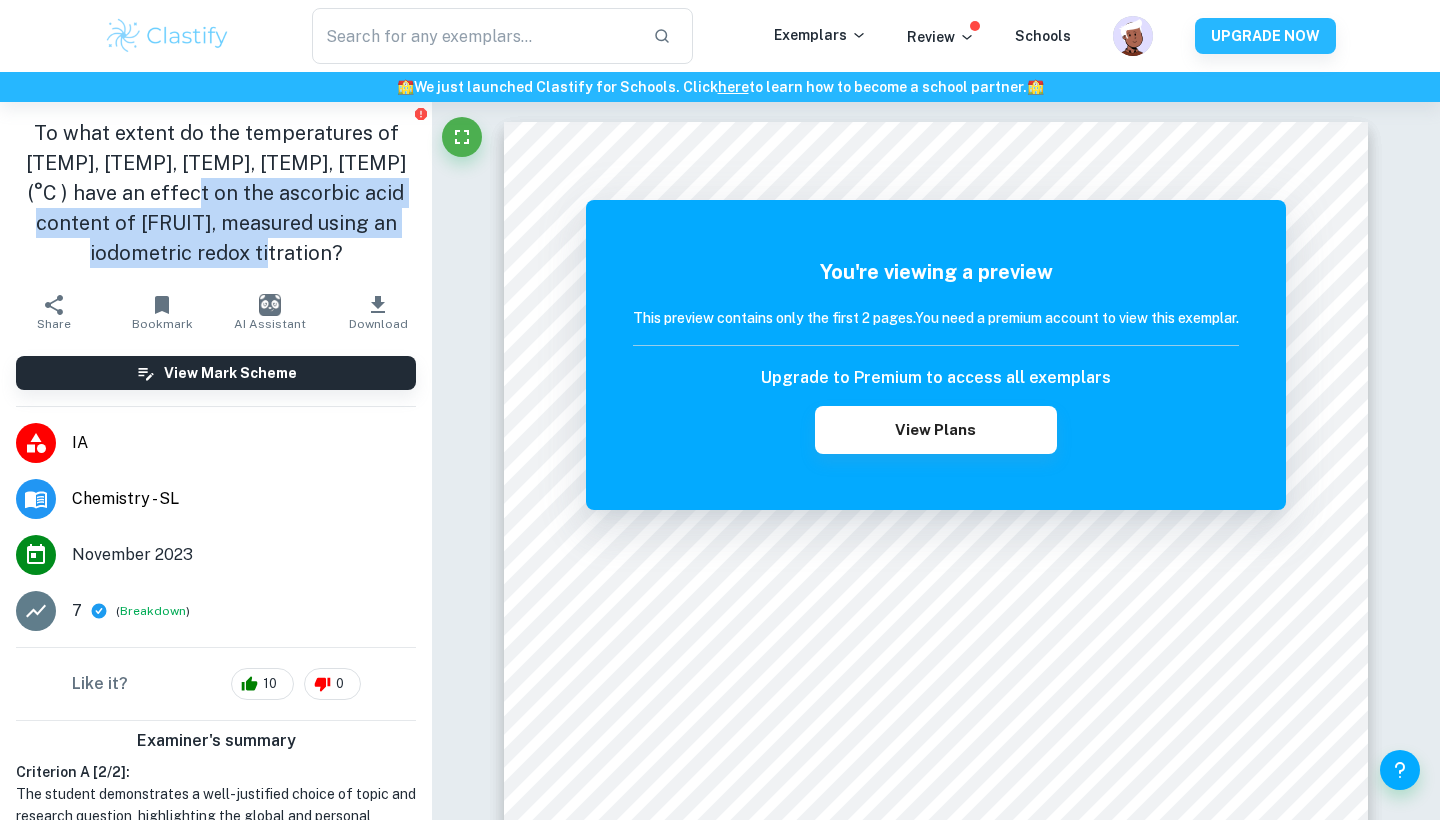 drag, startPoint x: 183, startPoint y: 199, endPoint x: 285, endPoint y: 260, distance: 118.84864 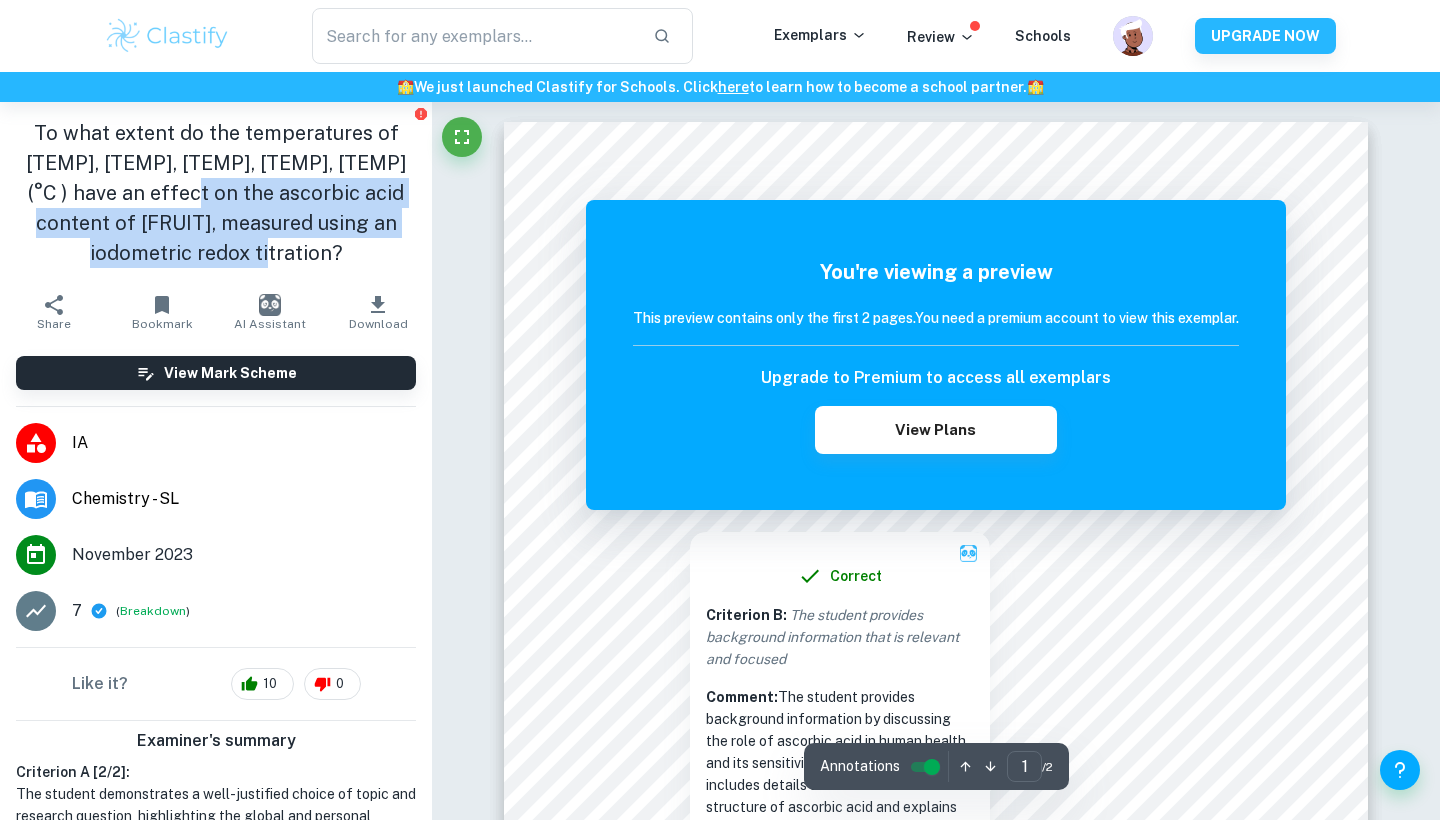 scroll, scrollTop: 0, scrollLeft: 0, axis: both 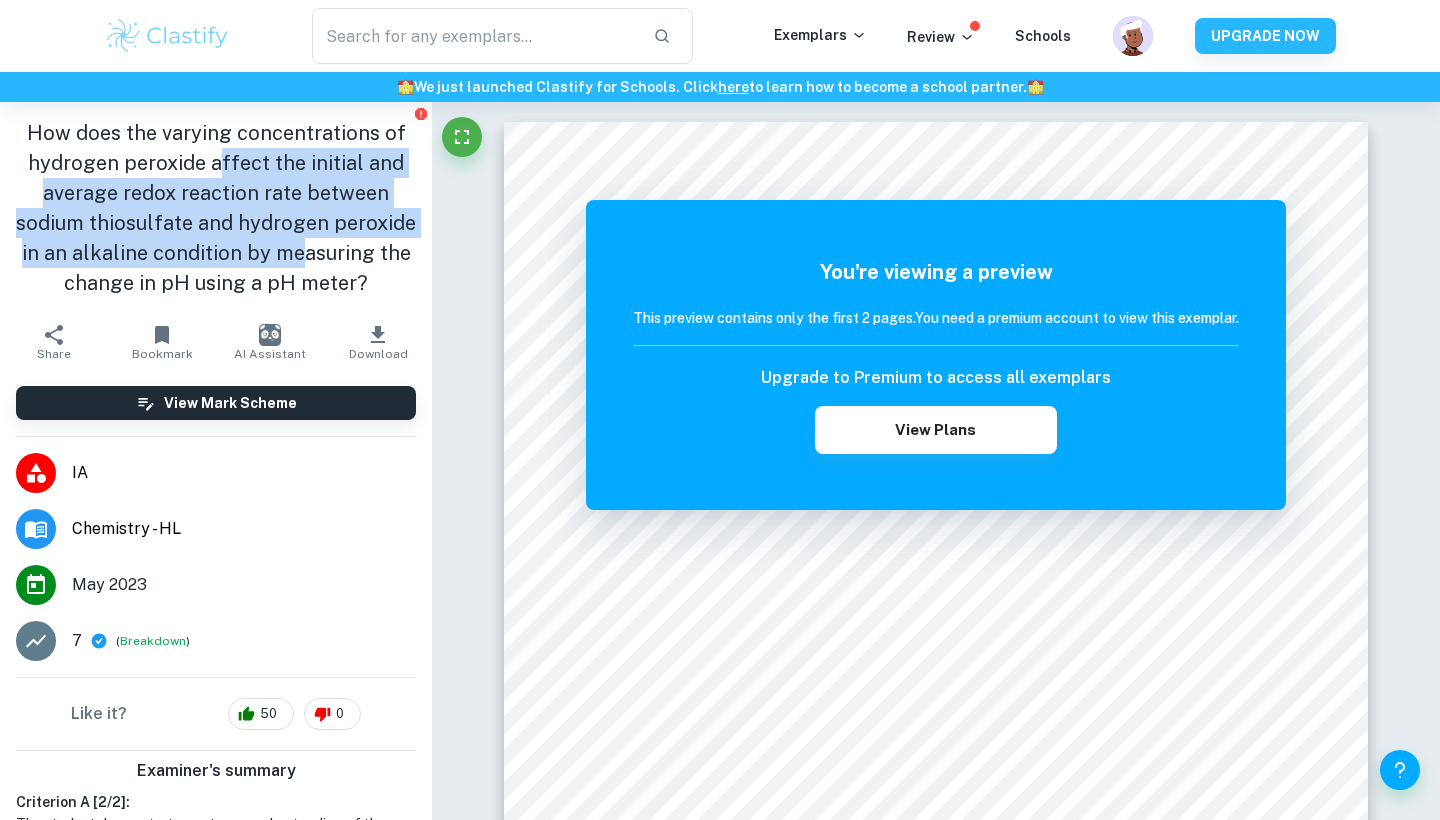 drag, startPoint x: 223, startPoint y: 149, endPoint x: 304, endPoint y: 256, distance: 134.20134 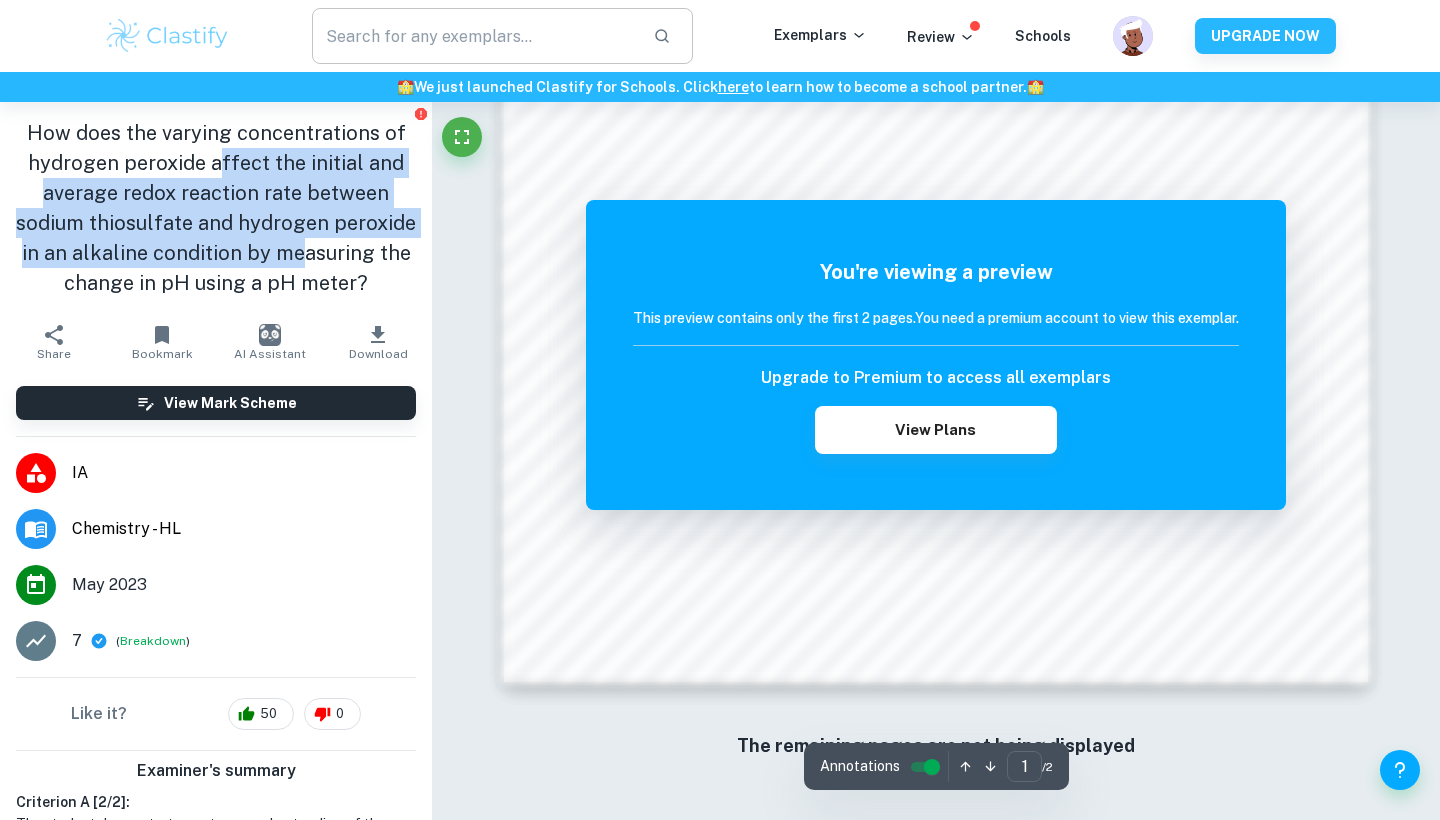 scroll, scrollTop: 1892, scrollLeft: 0, axis: vertical 